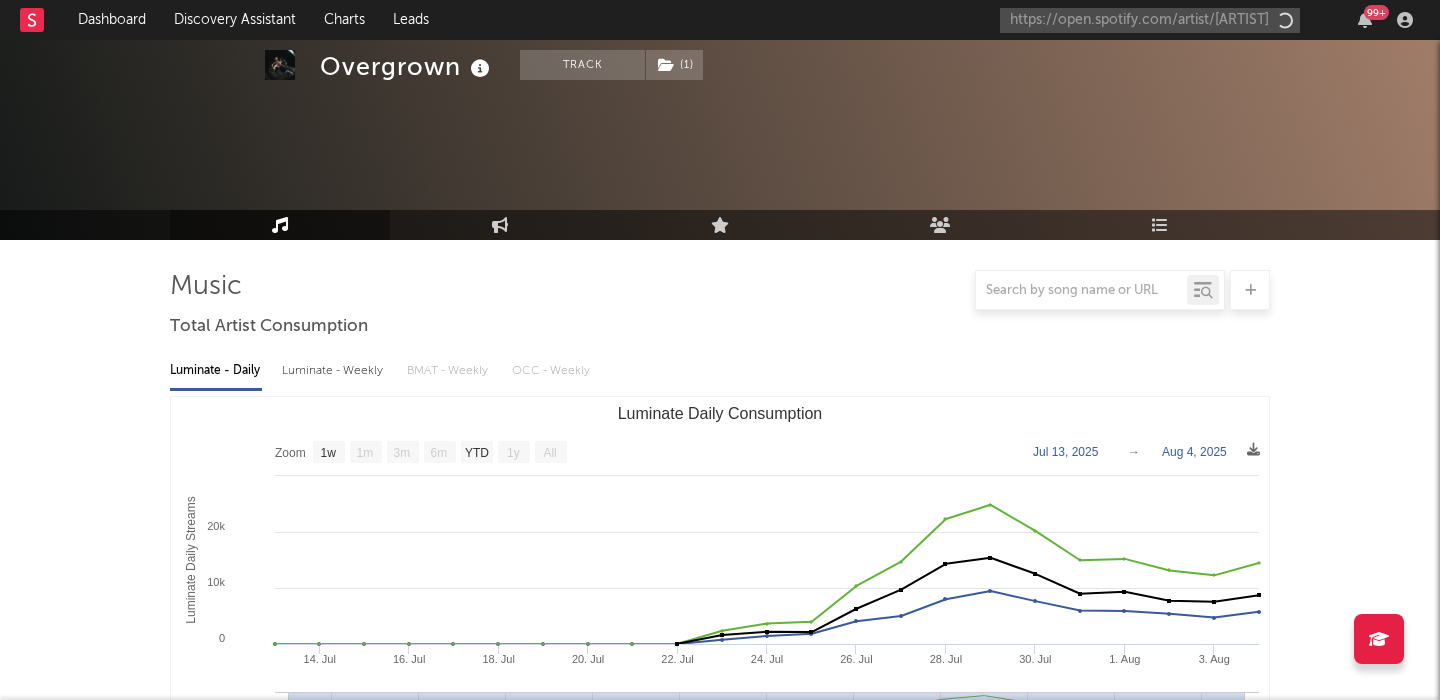 select on "1w" 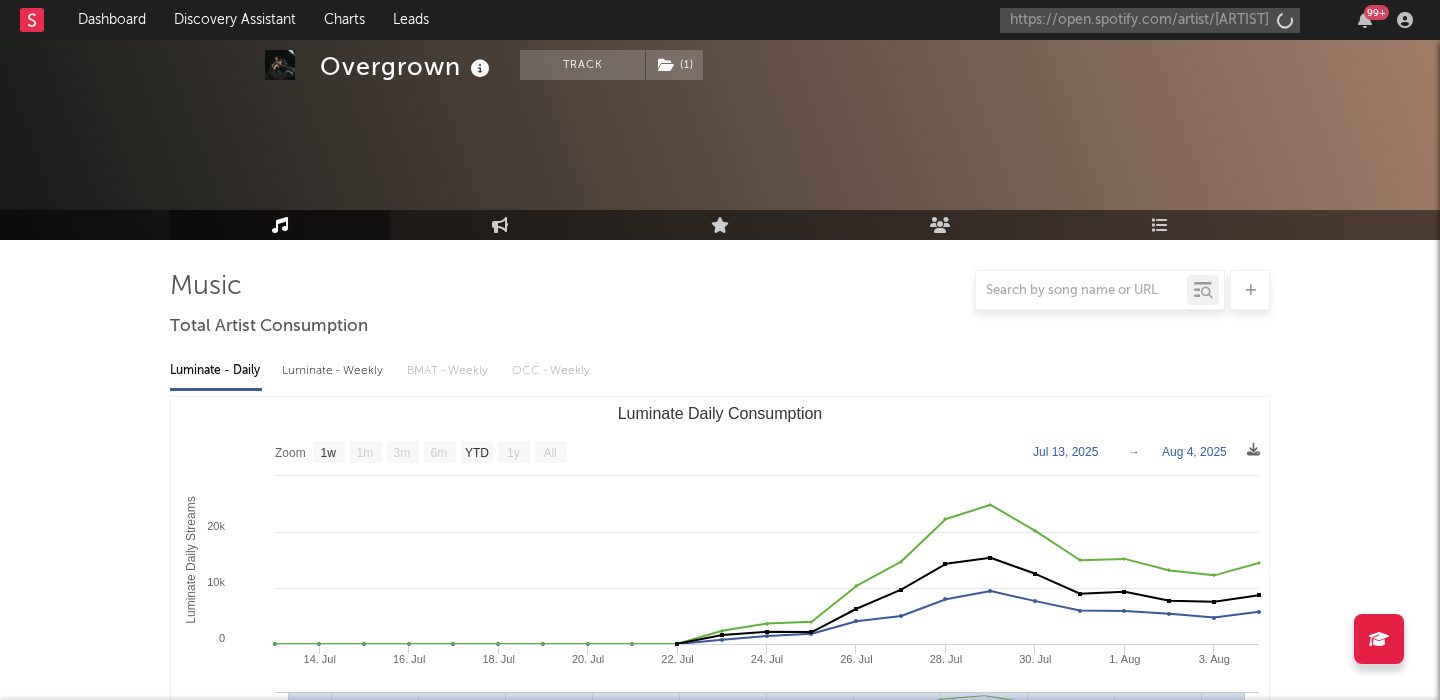 scroll, scrollTop: 567, scrollLeft: 0, axis: vertical 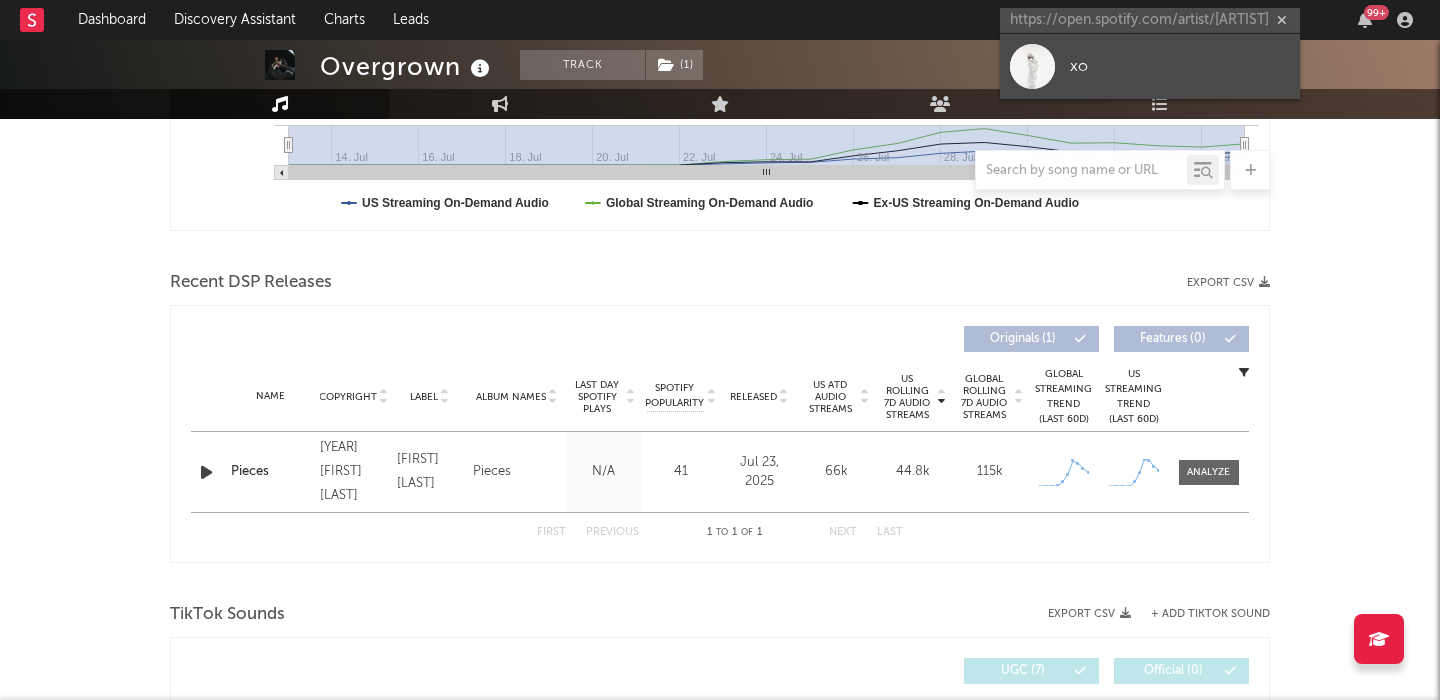type on "https://open.spotify.com/artist/[ARTIST]" 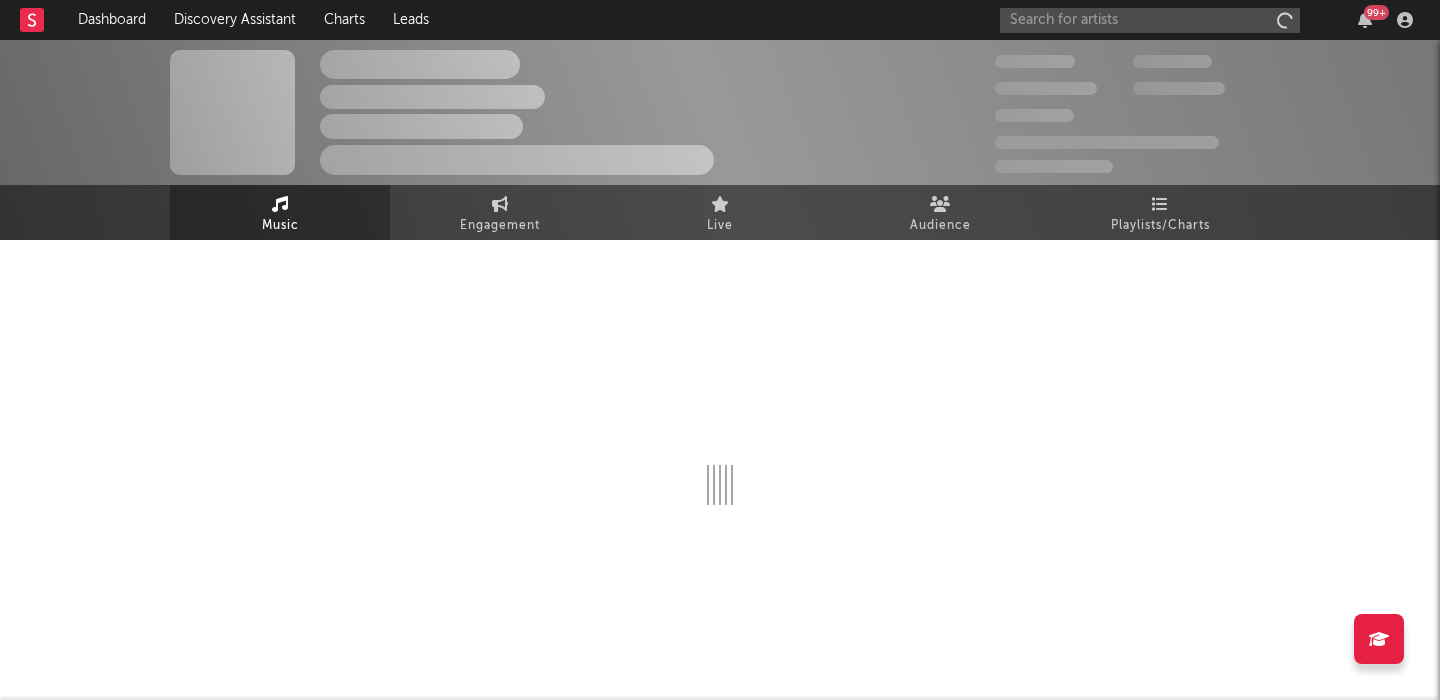 scroll, scrollTop: 0, scrollLeft: 0, axis: both 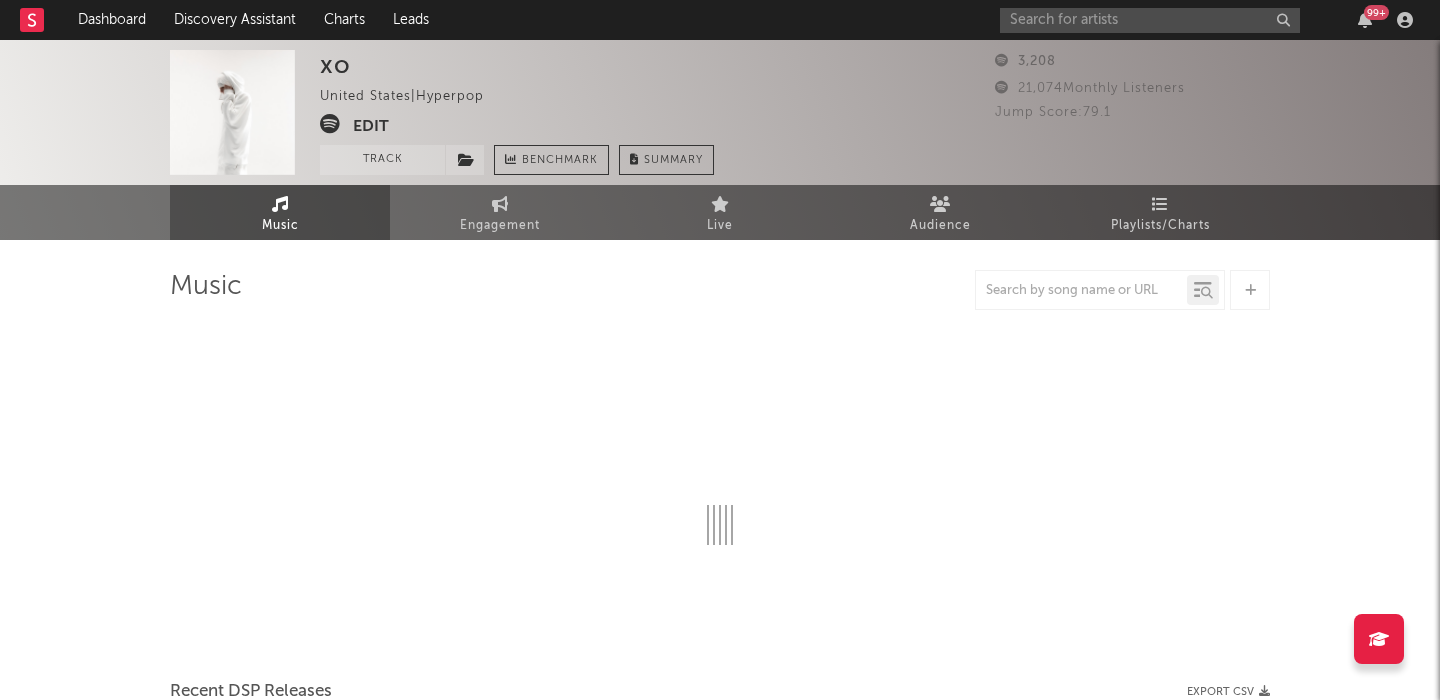 select on "1w" 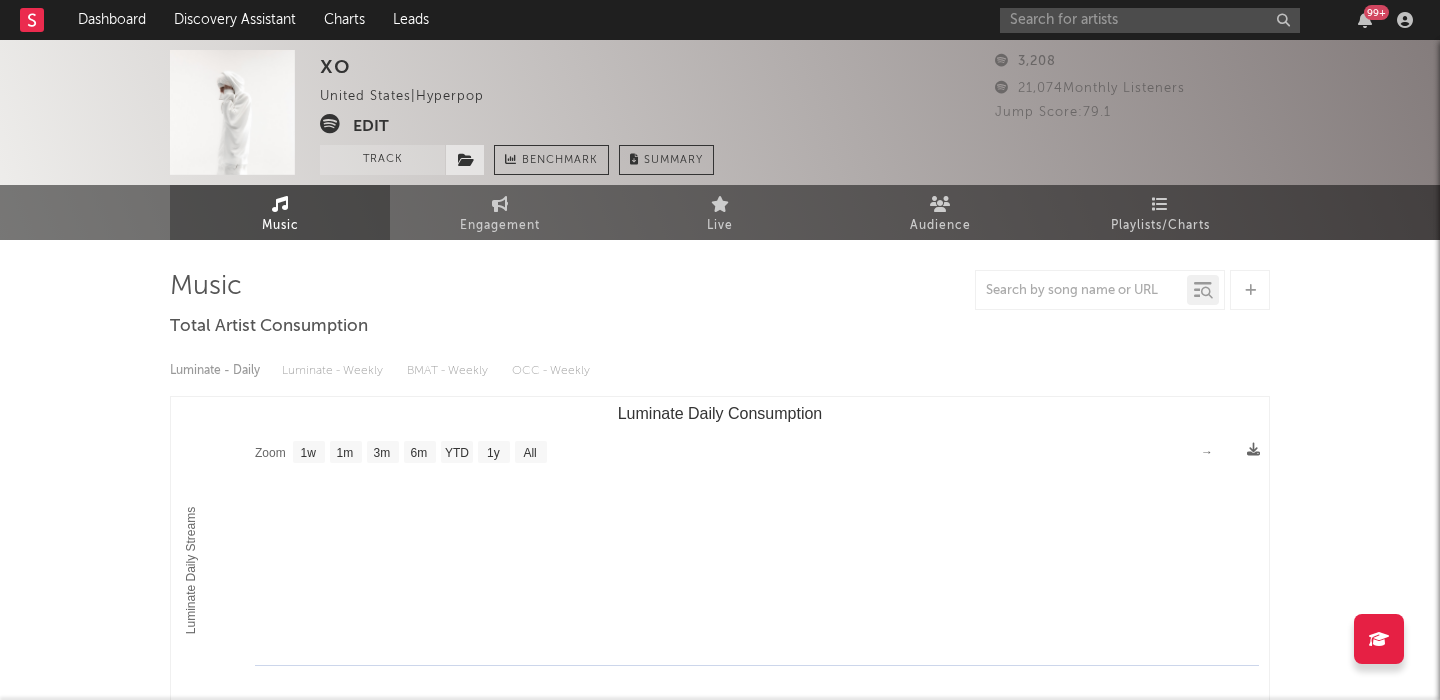 click at bounding box center (466, 160) 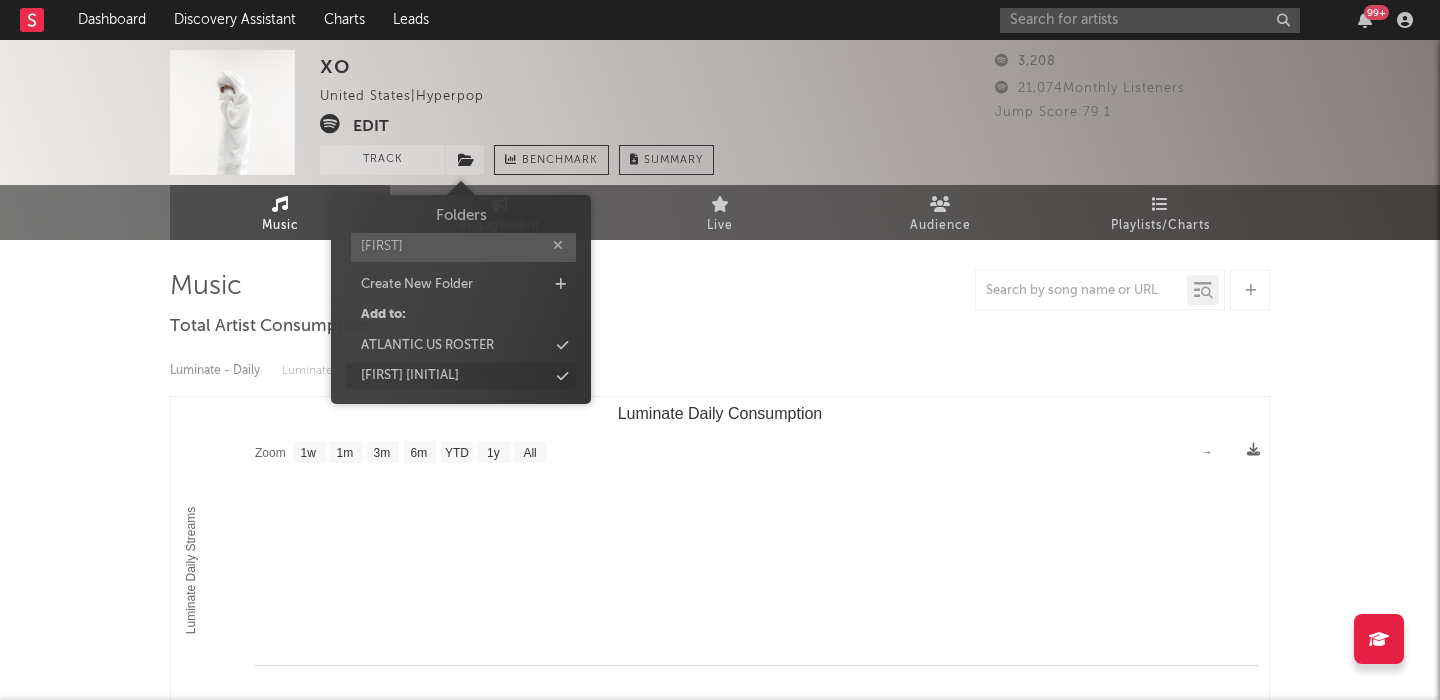 type on "[FIRST]" 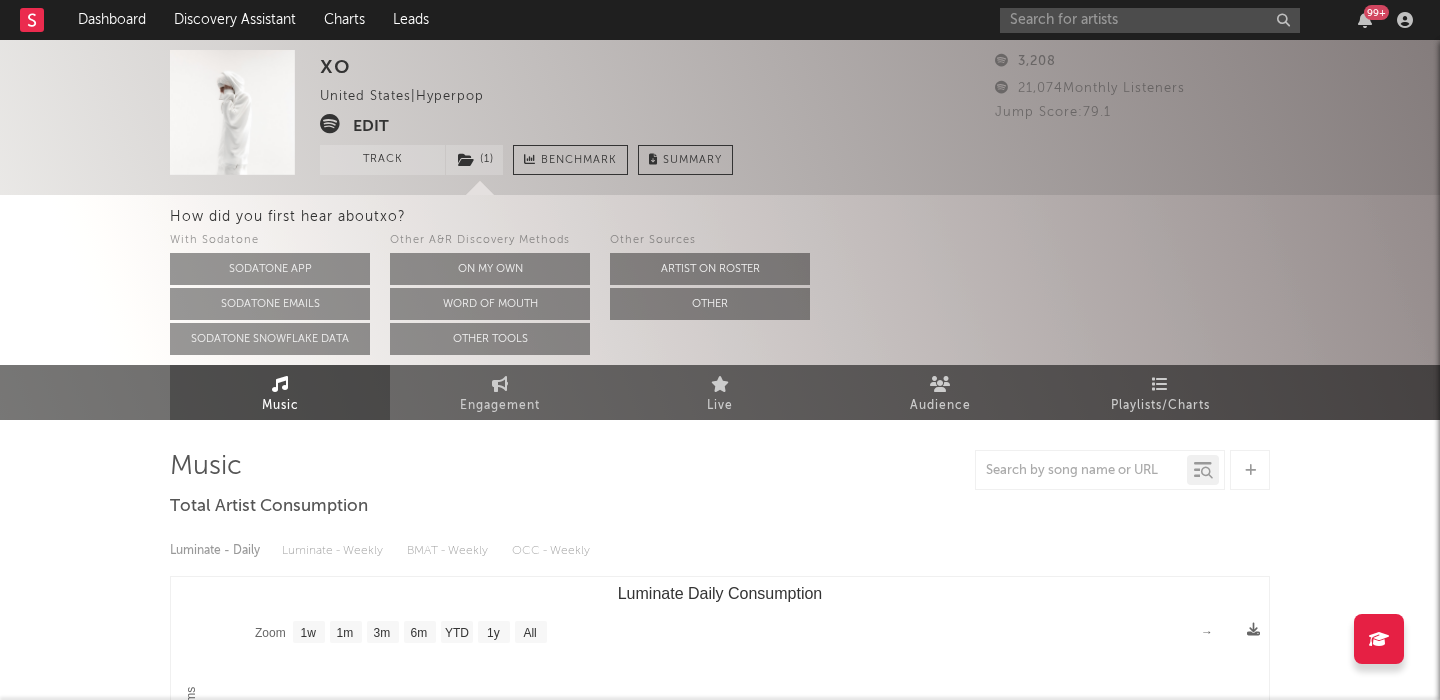 click on "Edit" at bounding box center [371, 126] 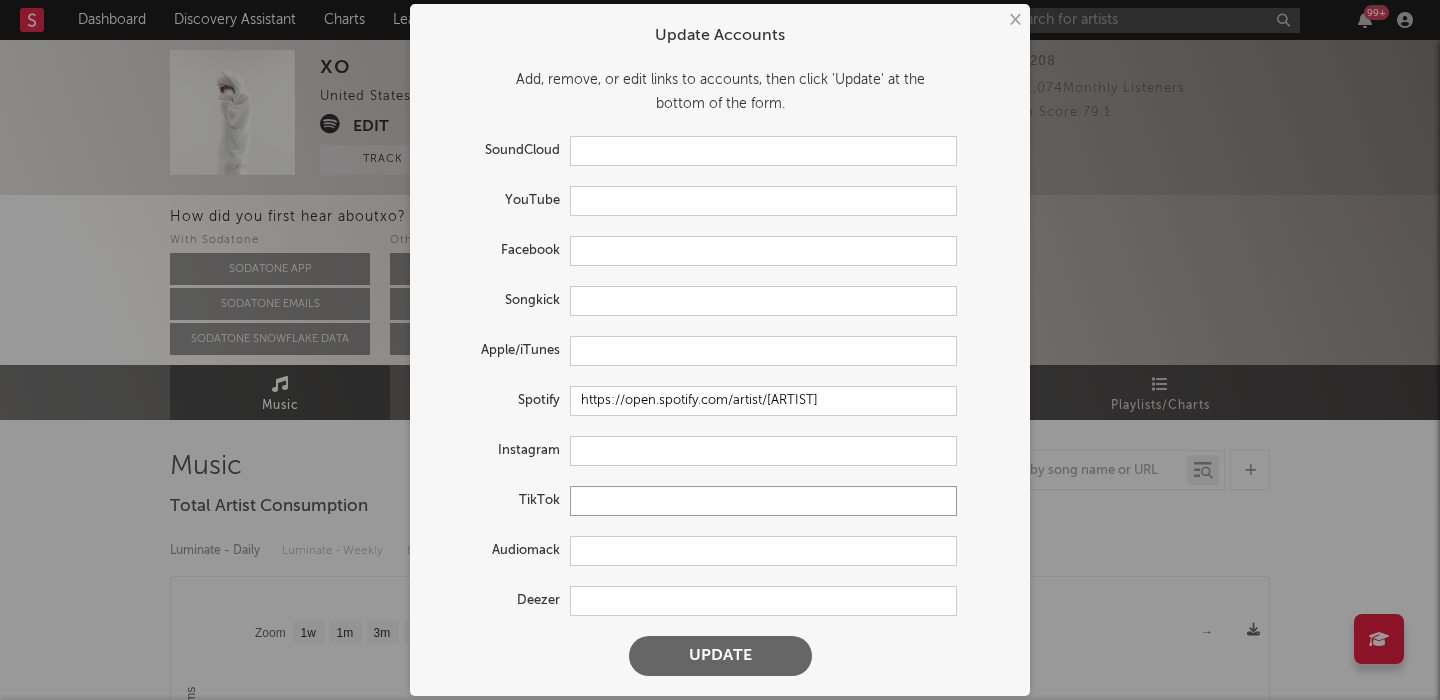 click at bounding box center [763, 501] 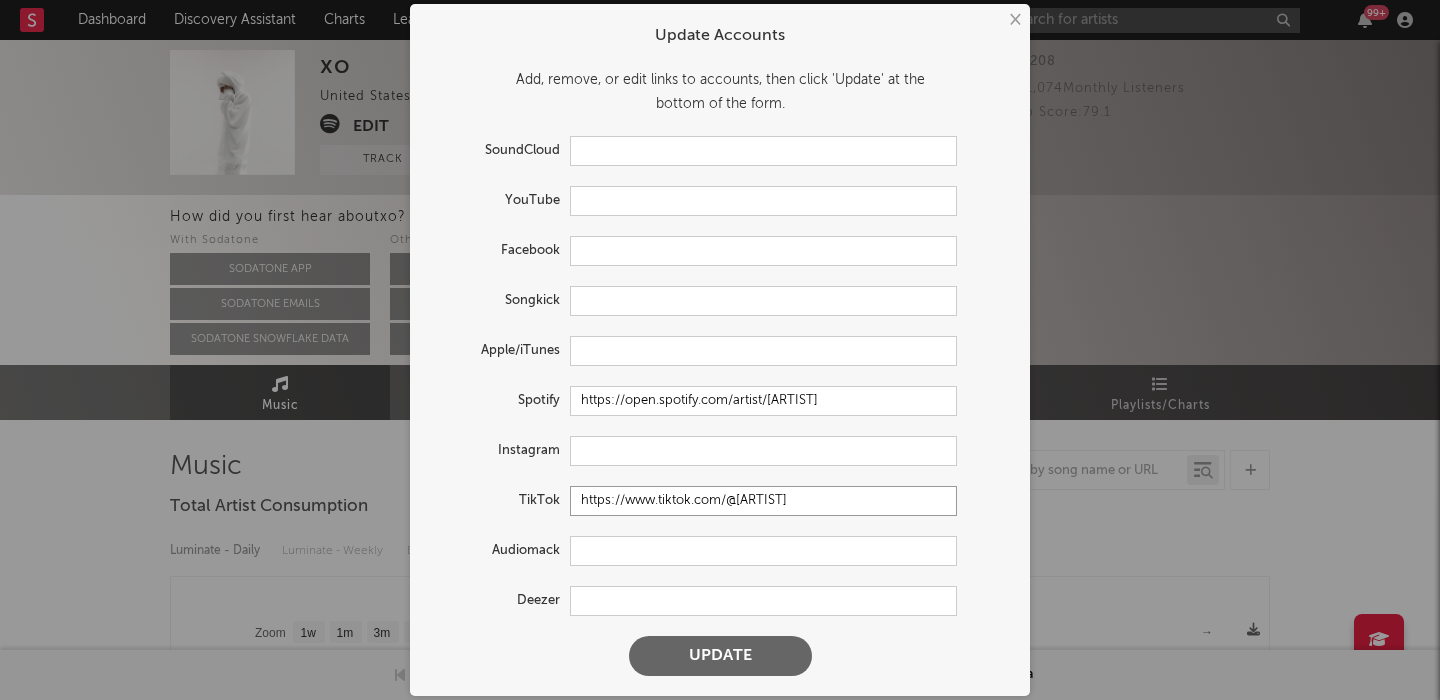 type on "https://www.tiktok.com/@[ARTIST]" 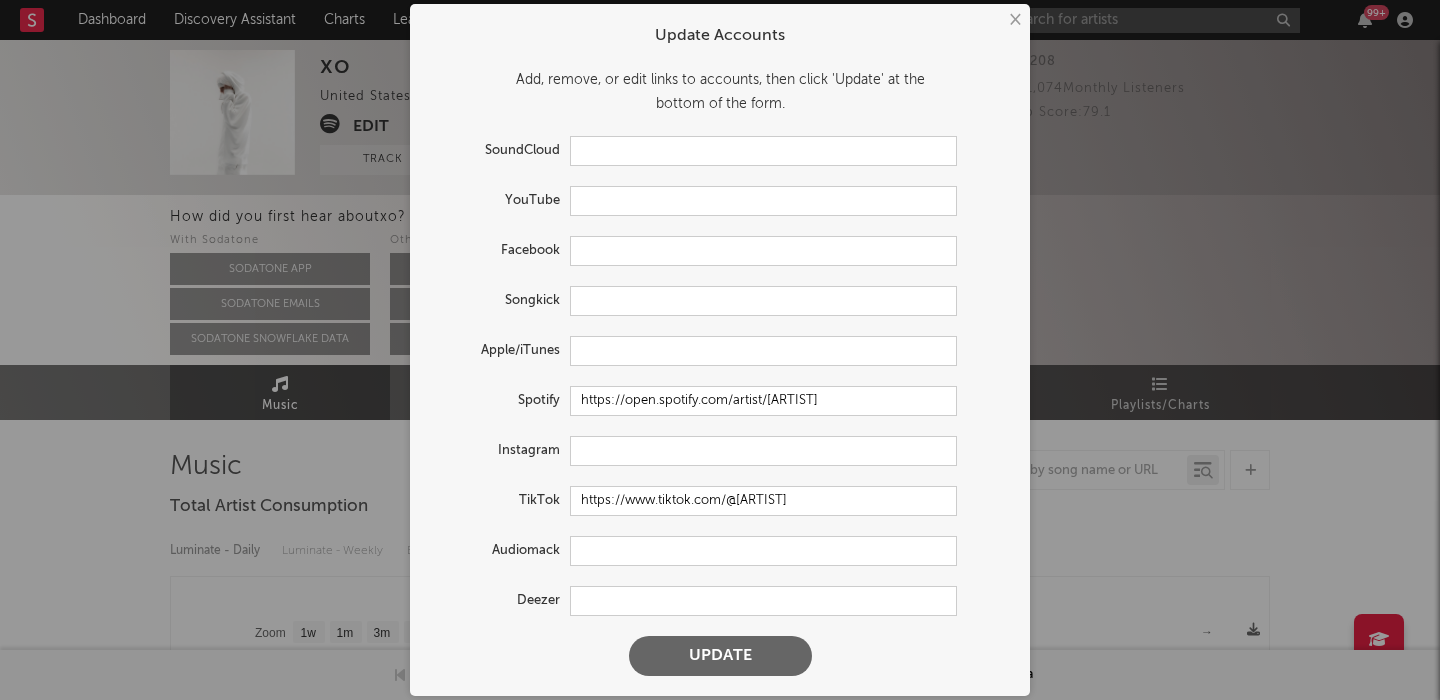 click on "Update" at bounding box center (720, 656) 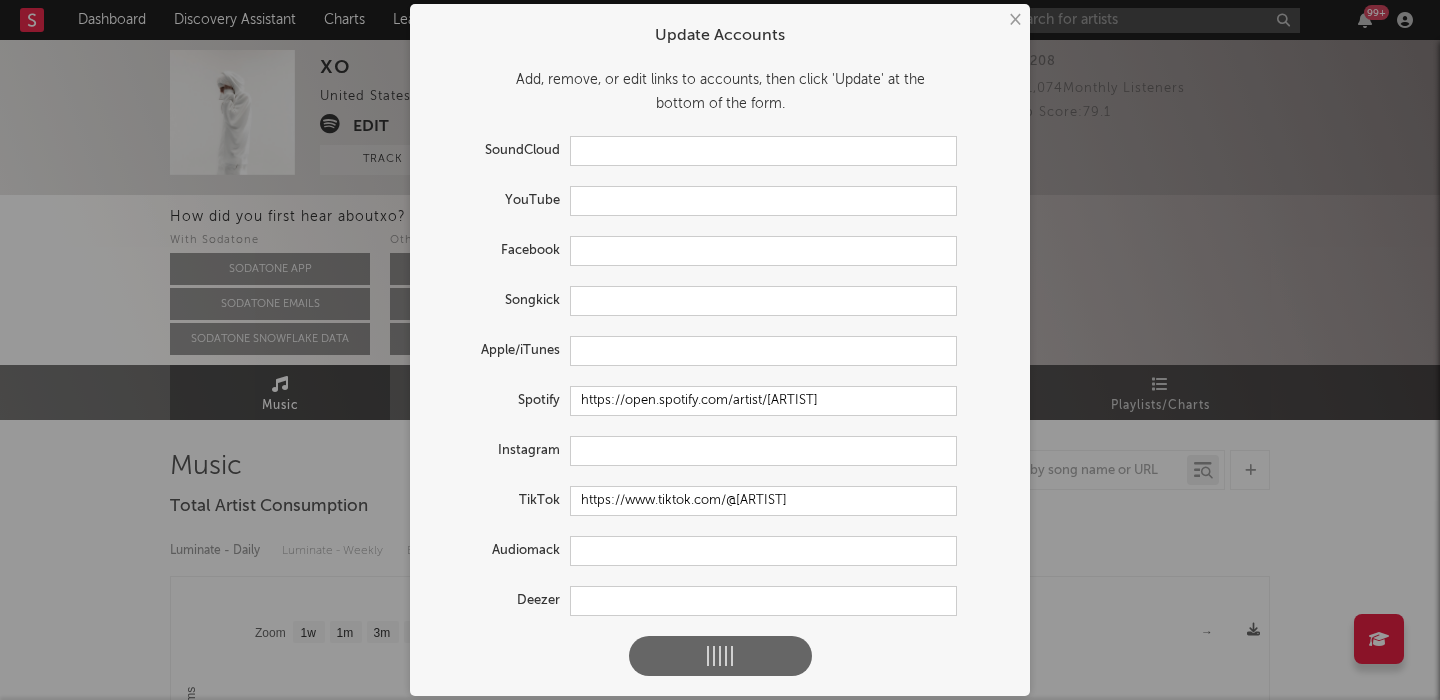 select on "1w" 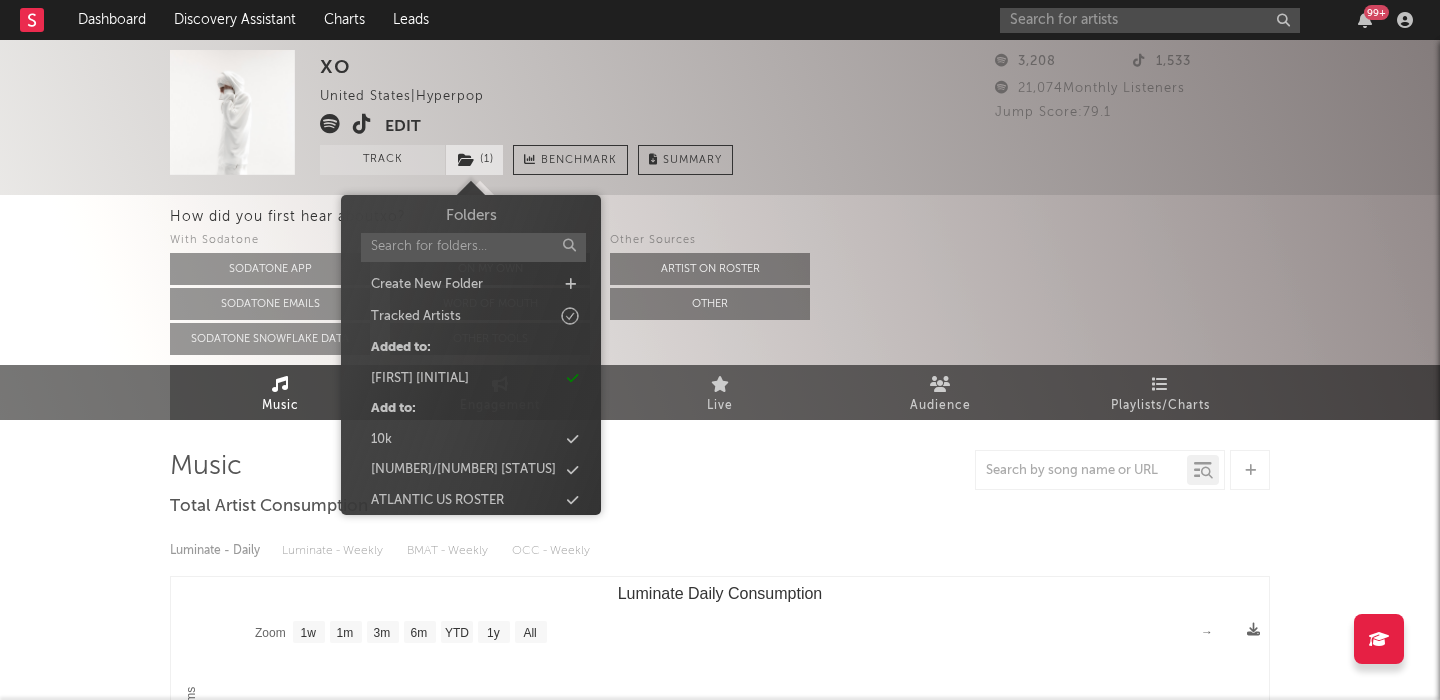 click on "( 1 )" at bounding box center (474, 160) 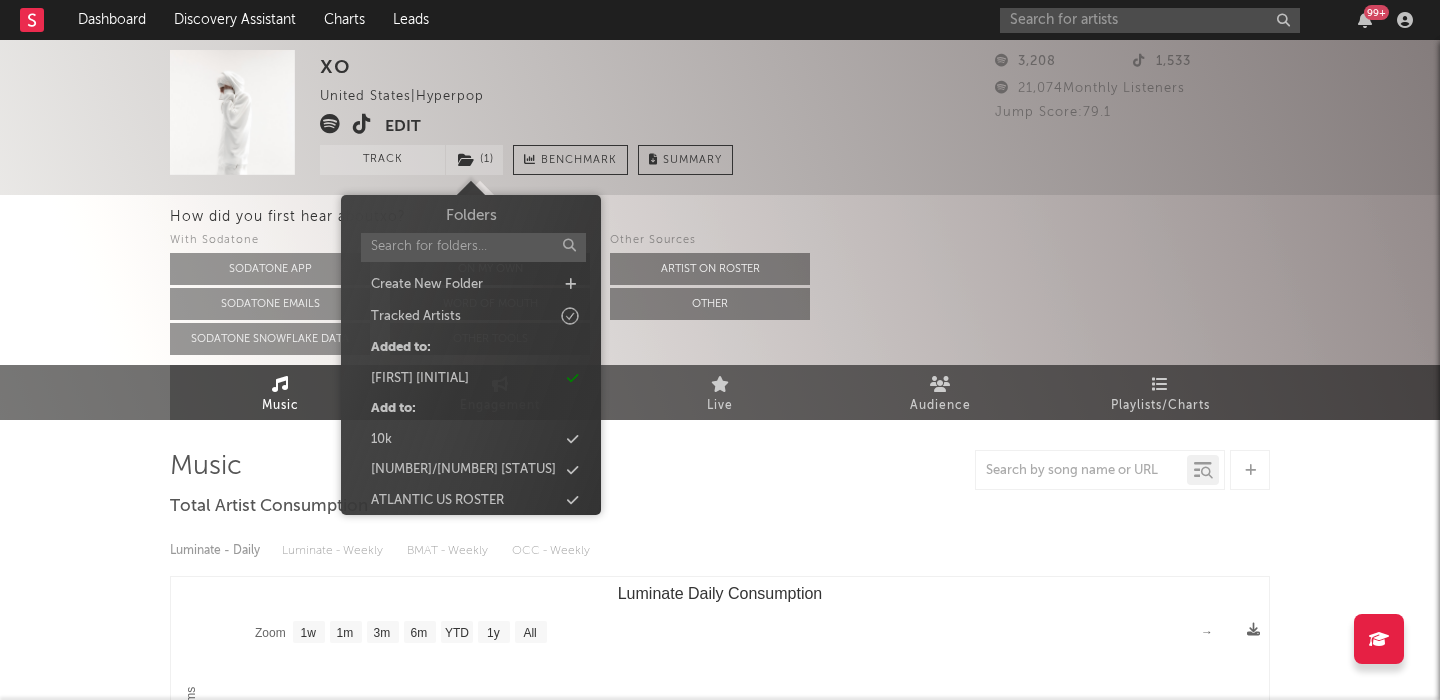 click on "Edit" at bounding box center [403, 126] 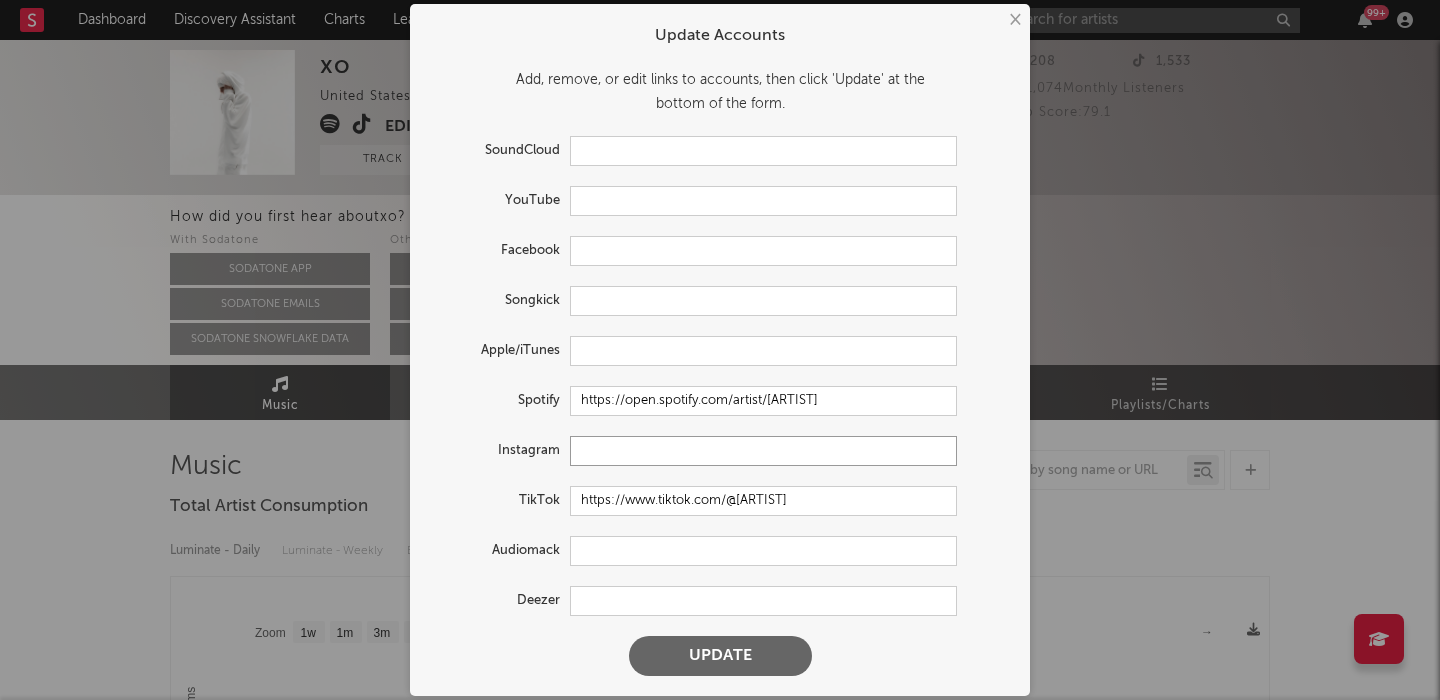 click at bounding box center [763, 451] 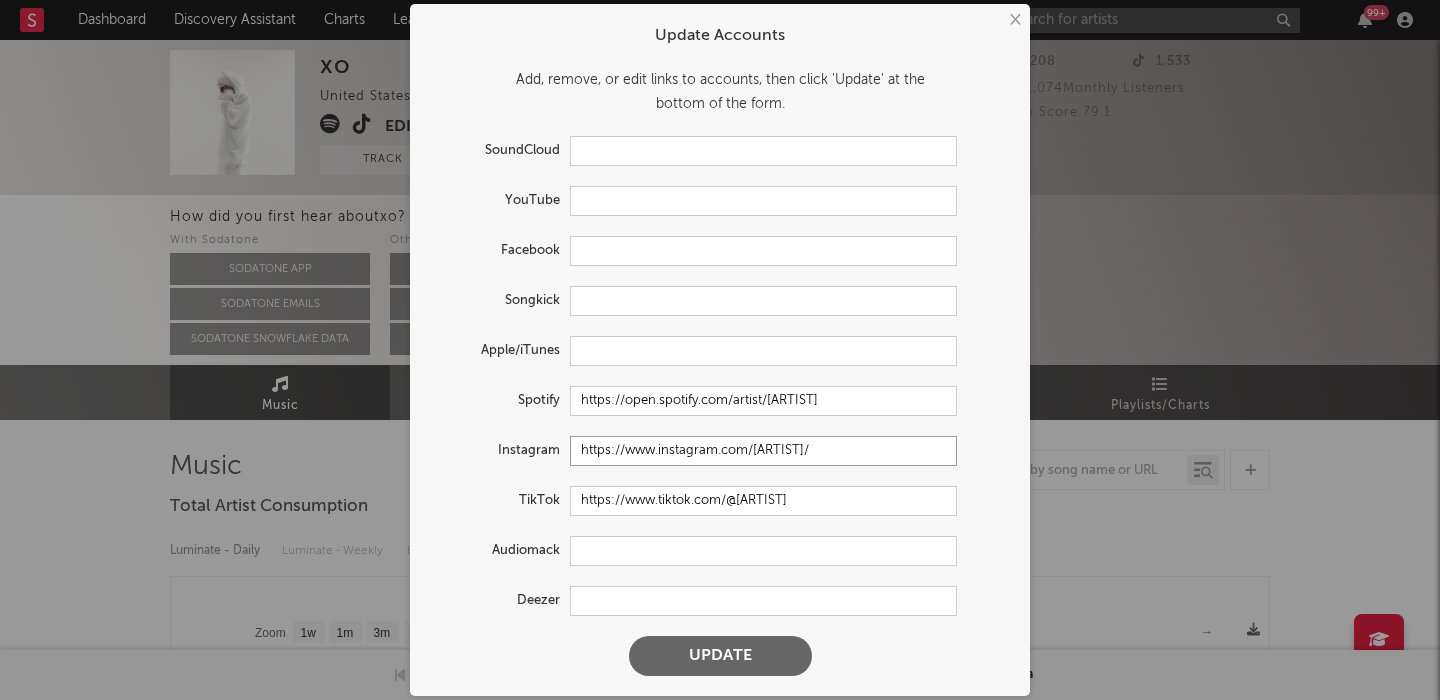 type on "https://www.instagram.com/[ARTIST]/" 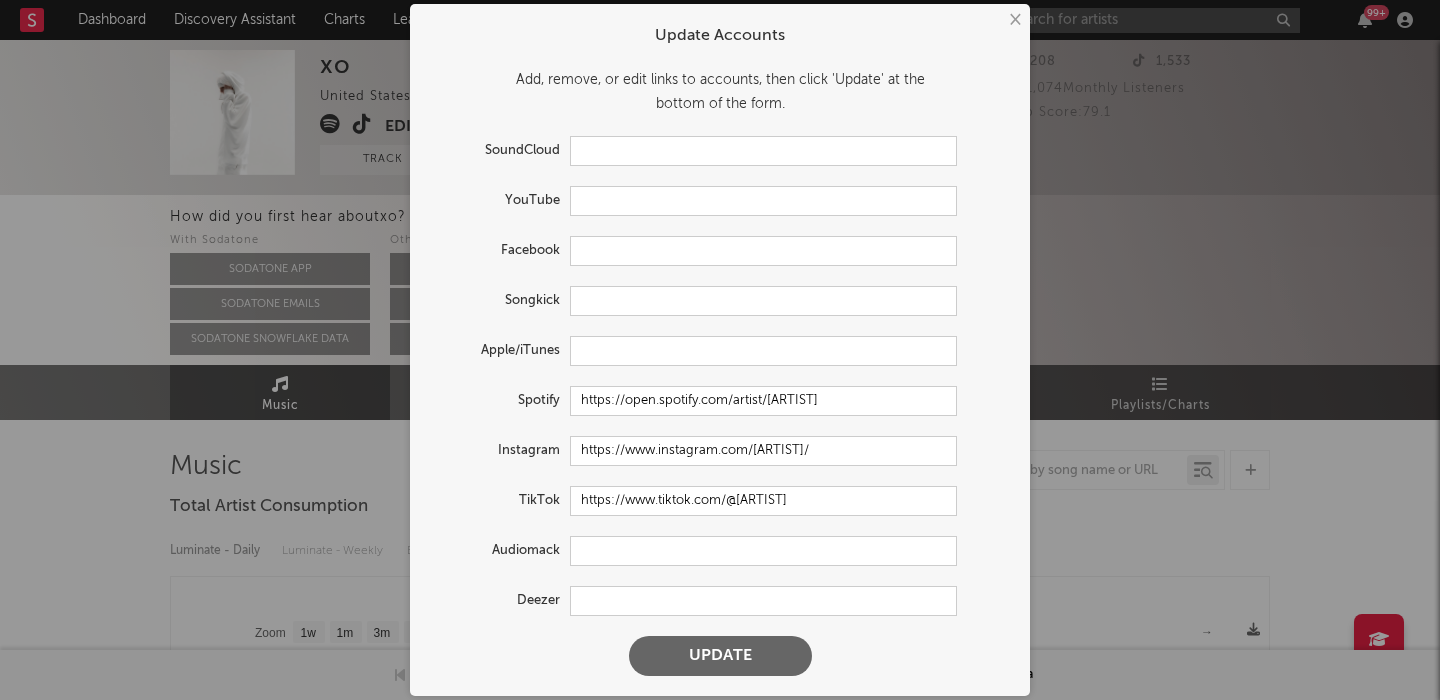click on "Update" at bounding box center [720, 656] 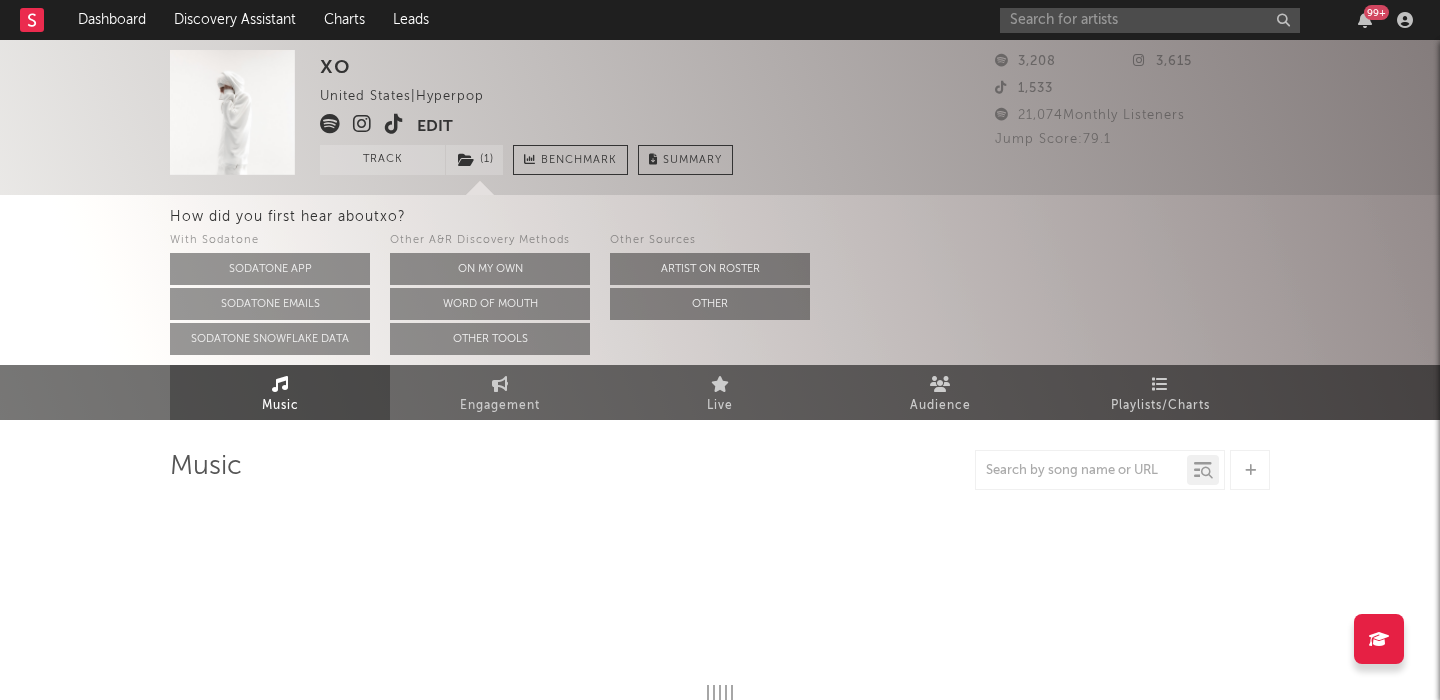 select on "1w" 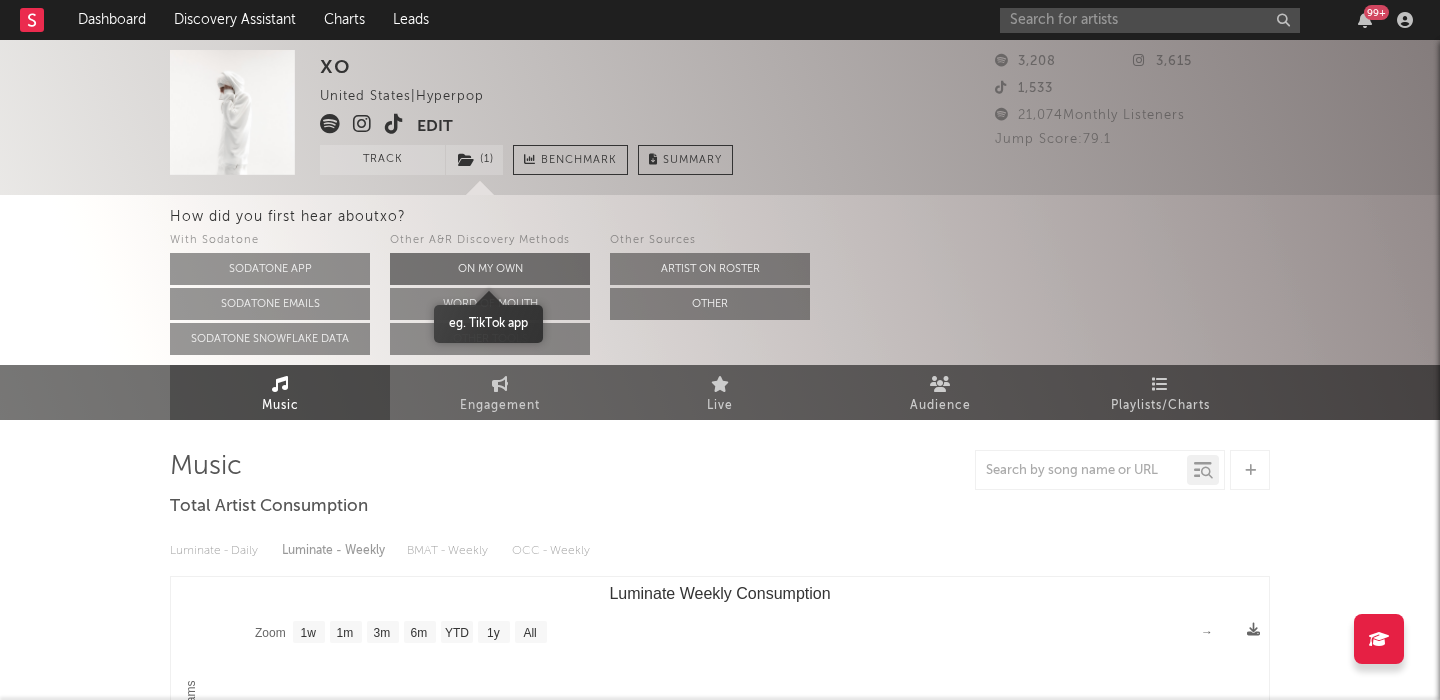 click on "On My Own" at bounding box center (490, 269) 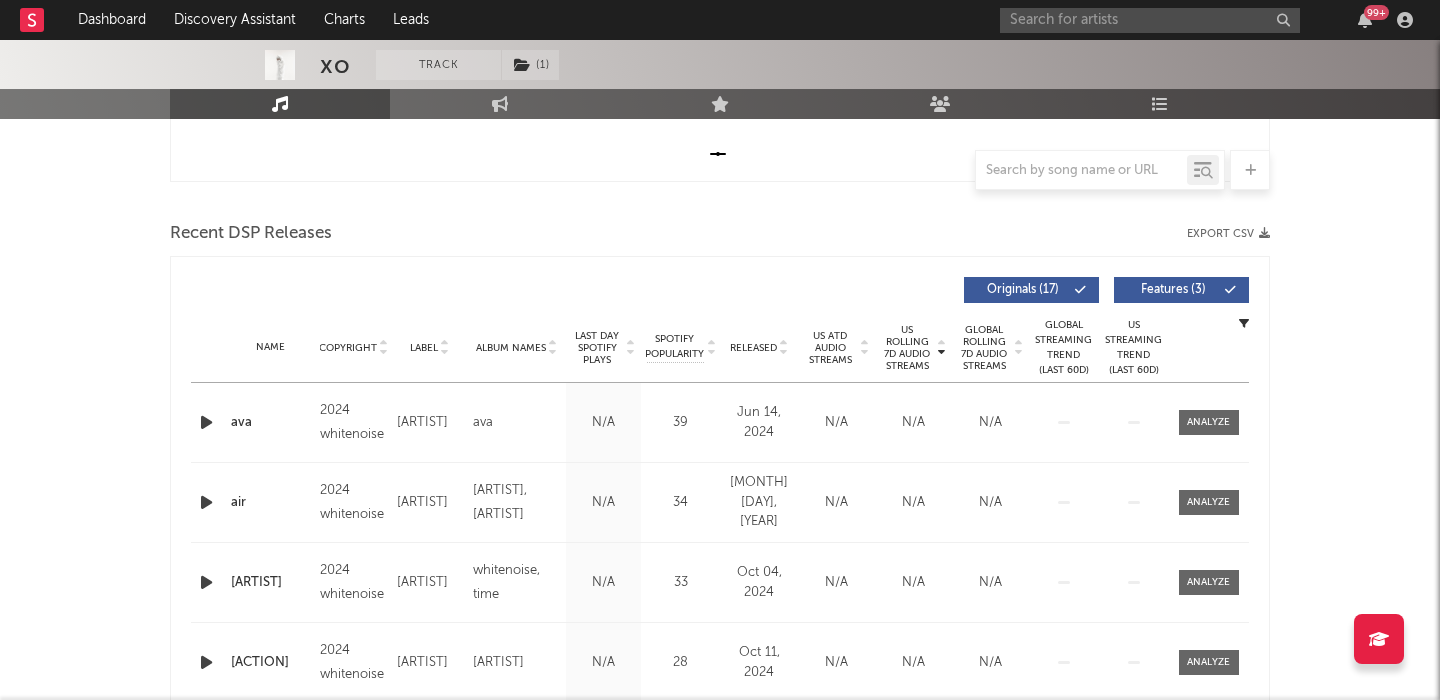 scroll, scrollTop: 741, scrollLeft: 0, axis: vertical 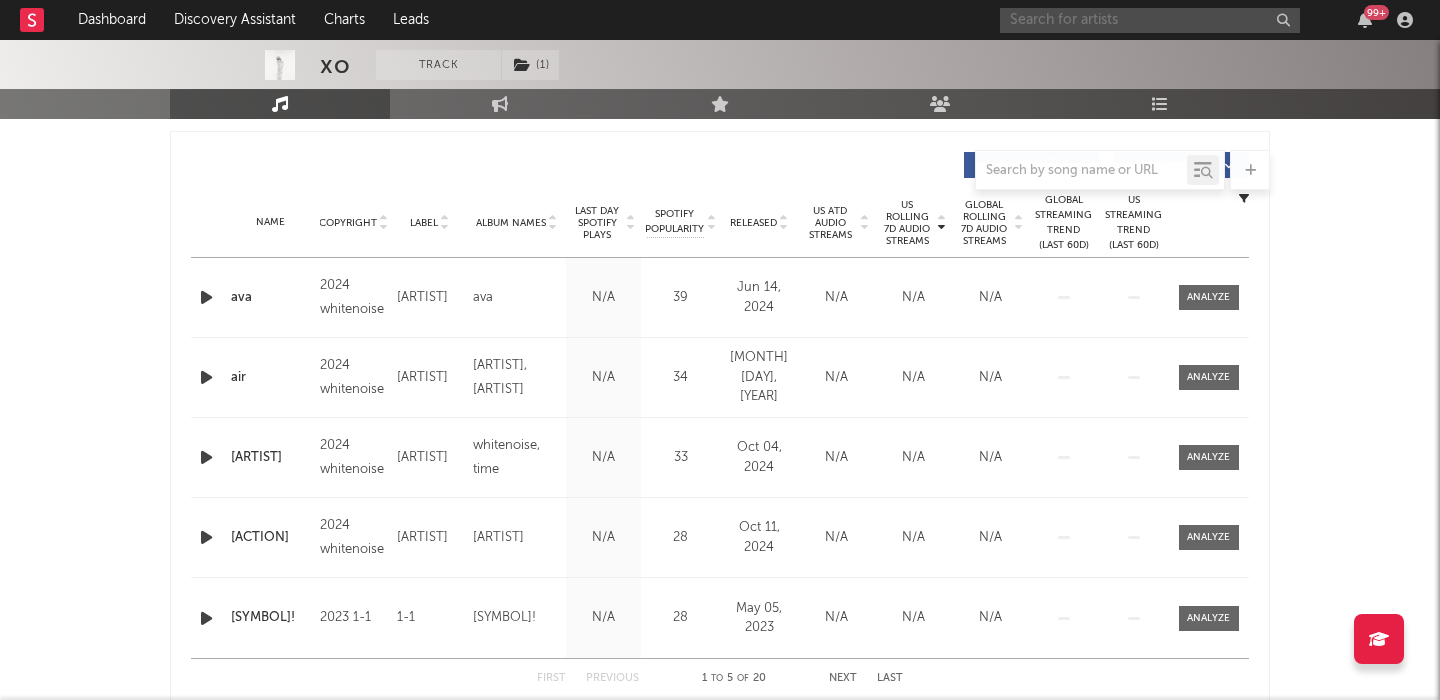 click at bounding box center [1150, 20] 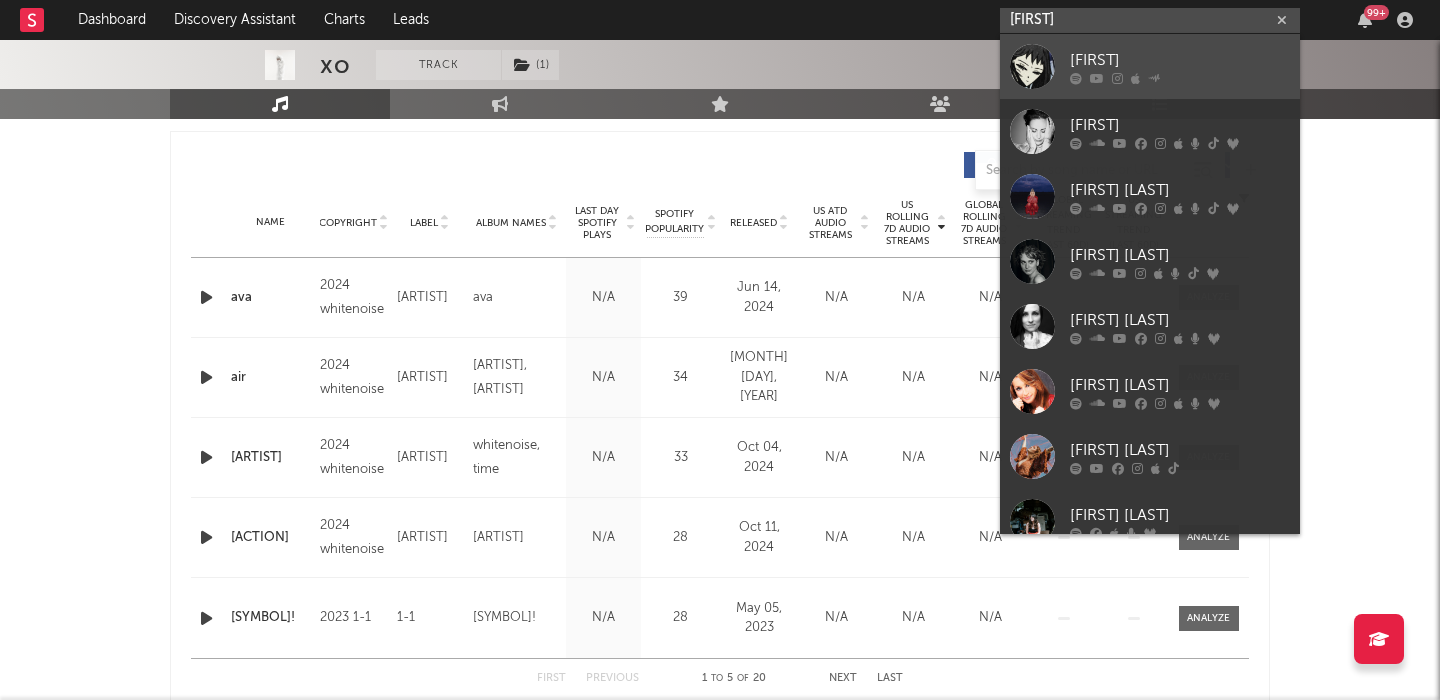 type on "[FIRST]" 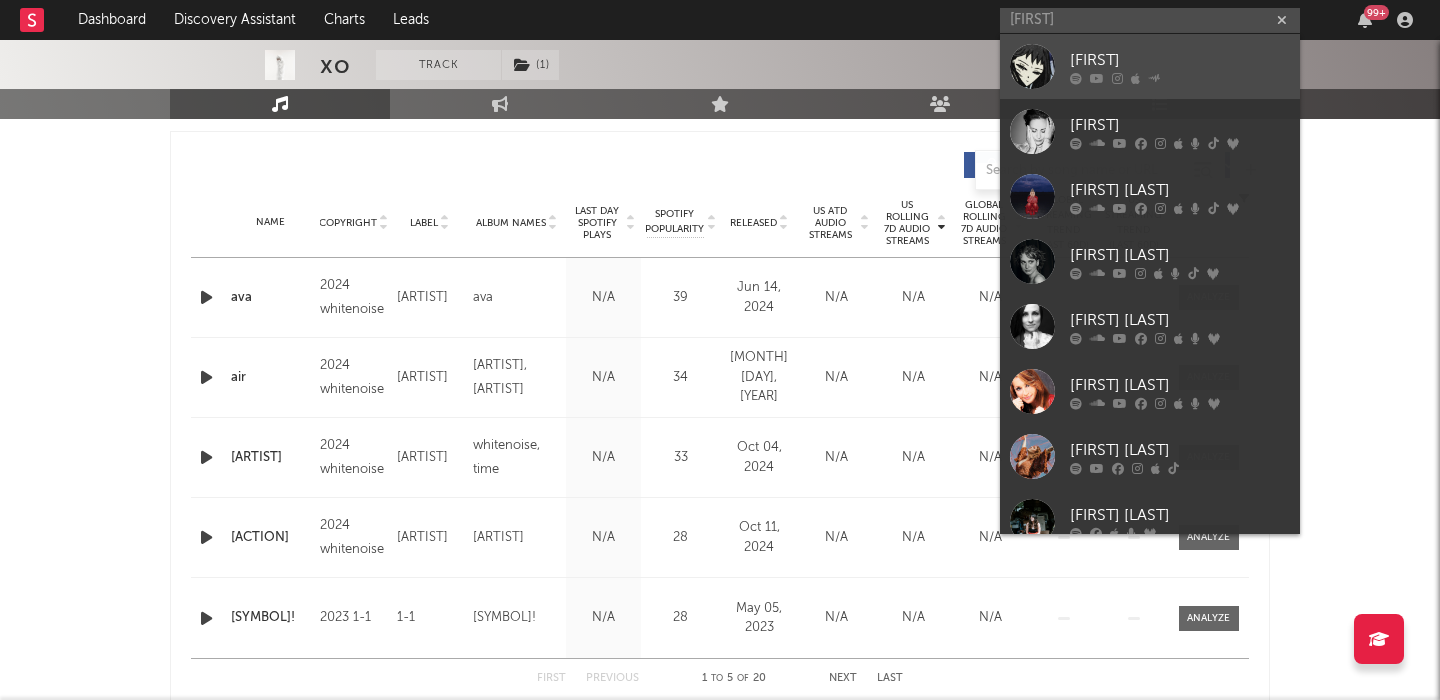 click at bounding box center (1180, 78) 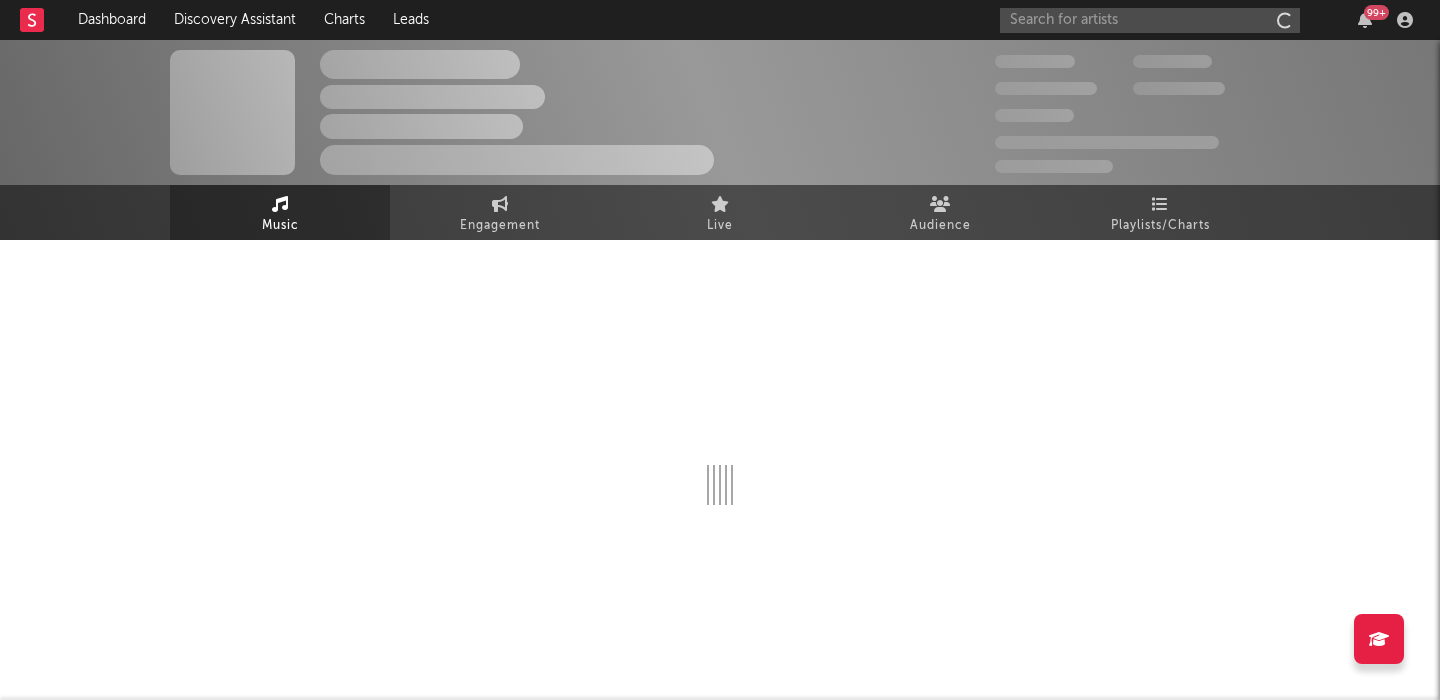 scroll, scrollTop: 0, scrollLeft: 0, axis: both 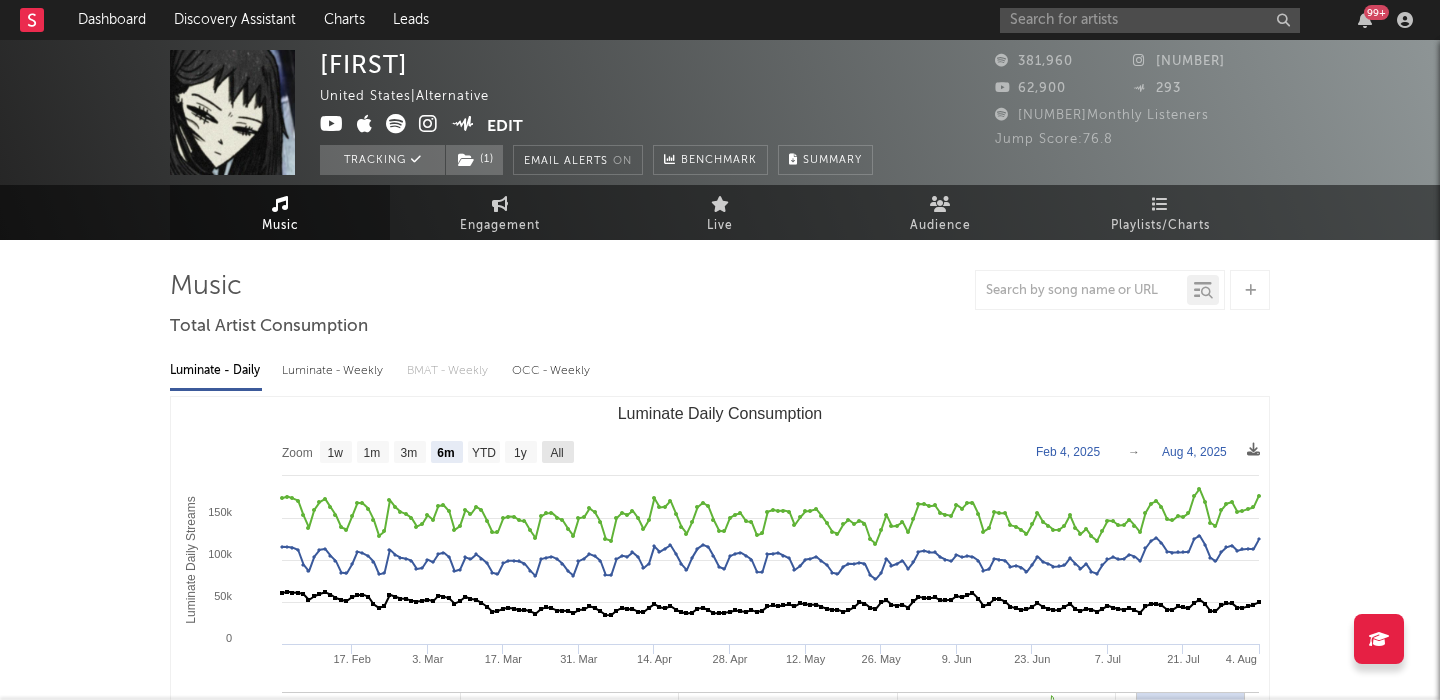 click on "All" 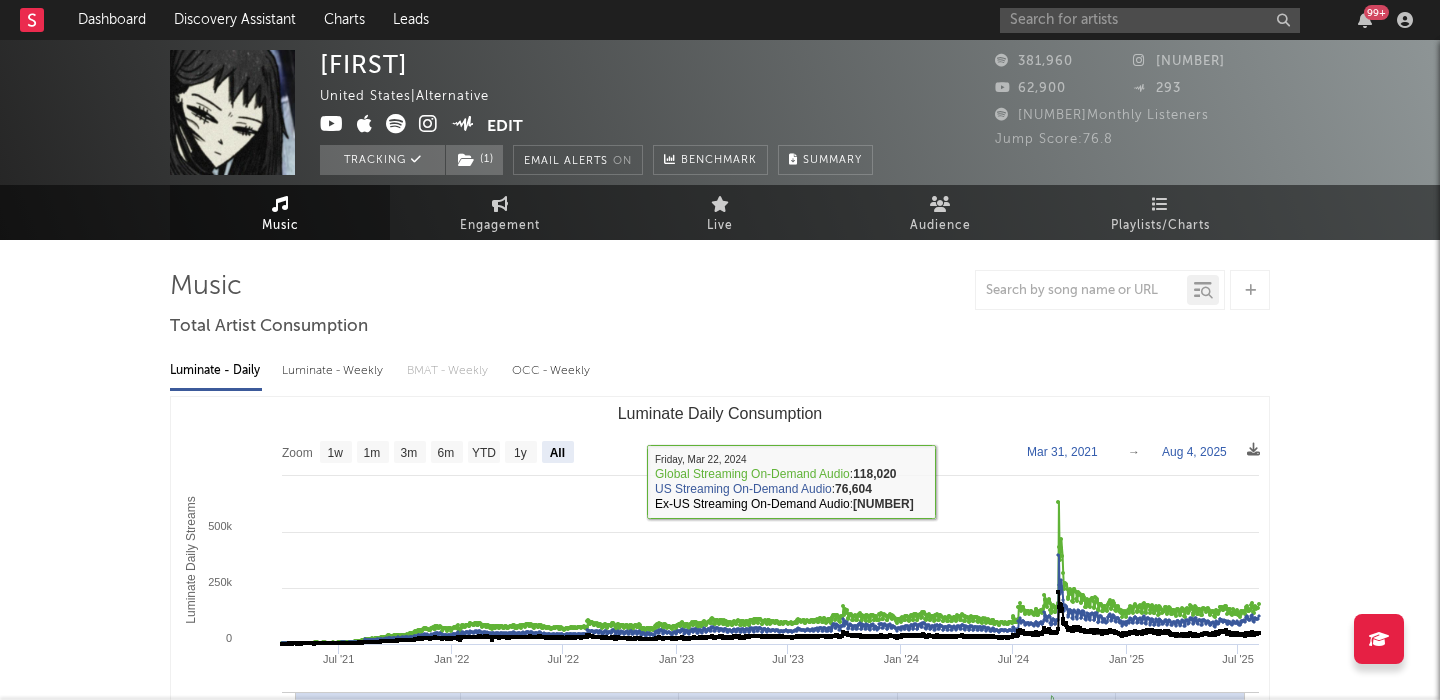 click on "Luminate - Weekly" at bounding box center (334, 371) 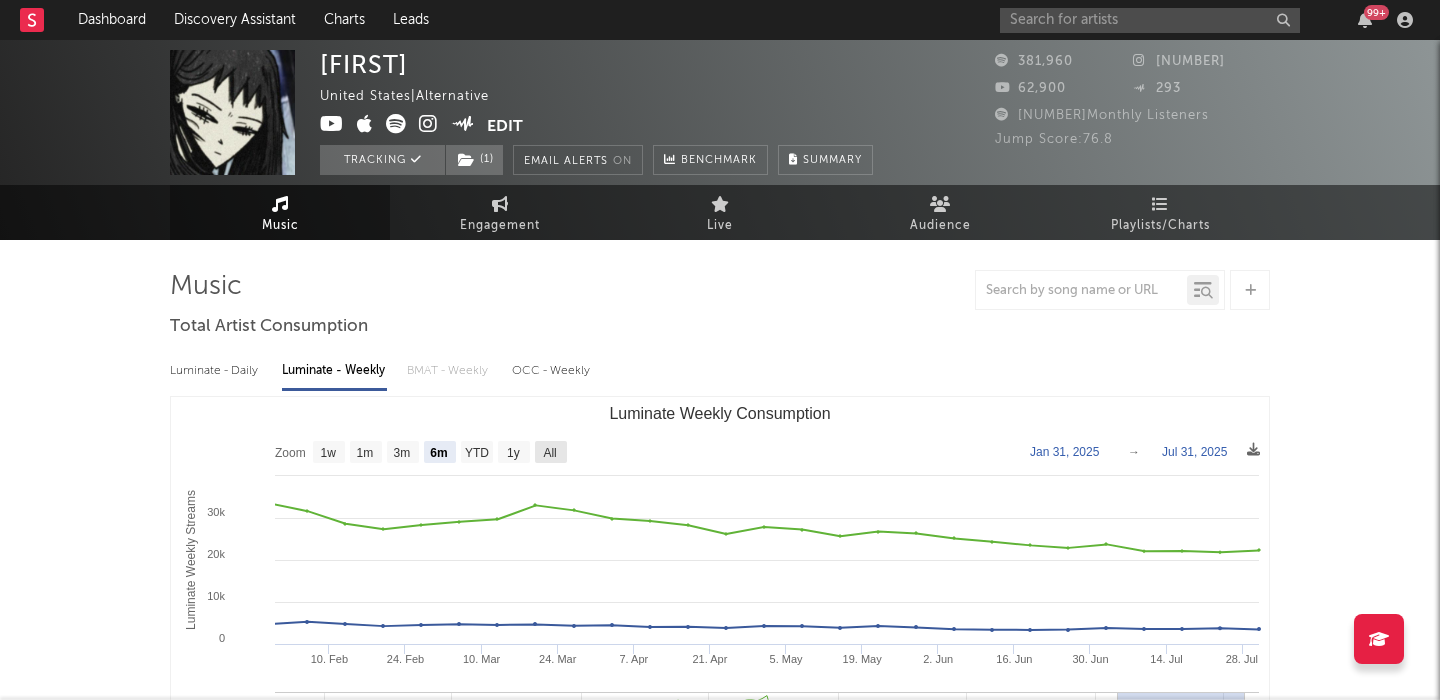 click on "All" 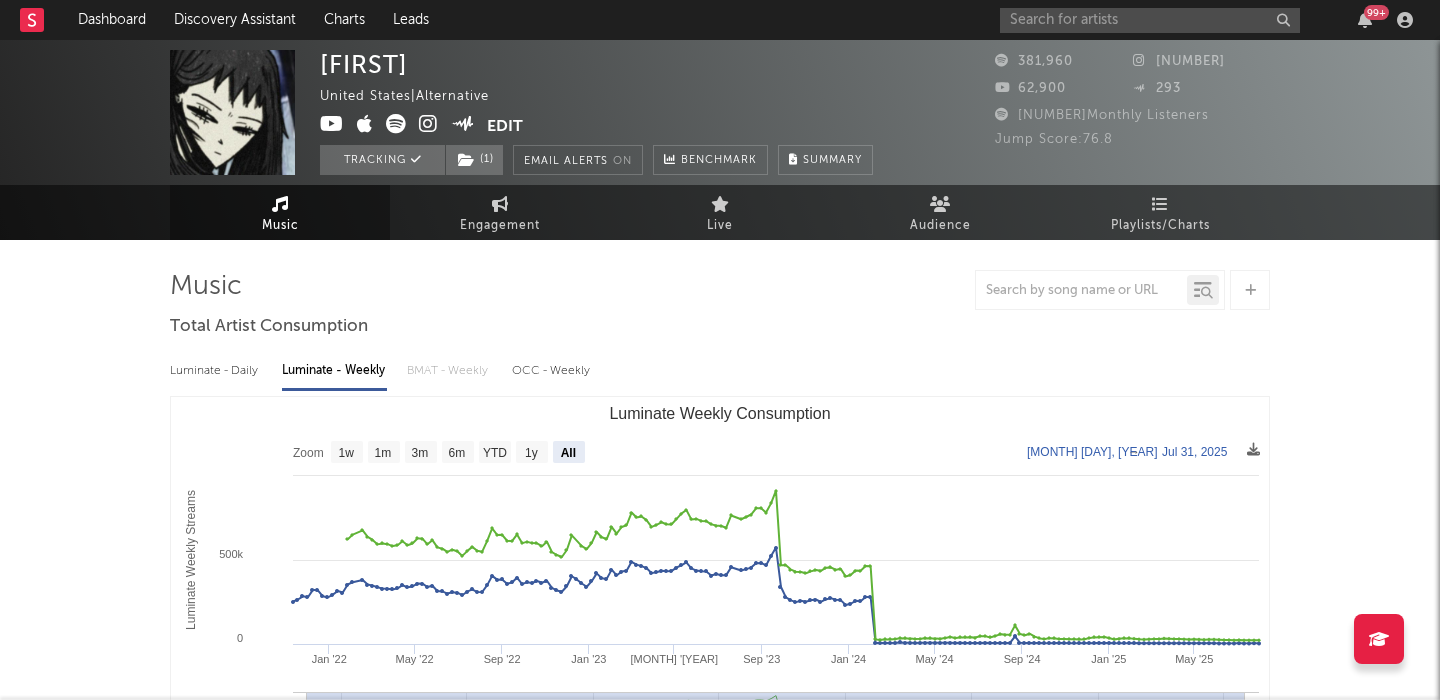 click on "Luminate - Daily" at bounding box center [216, 371] 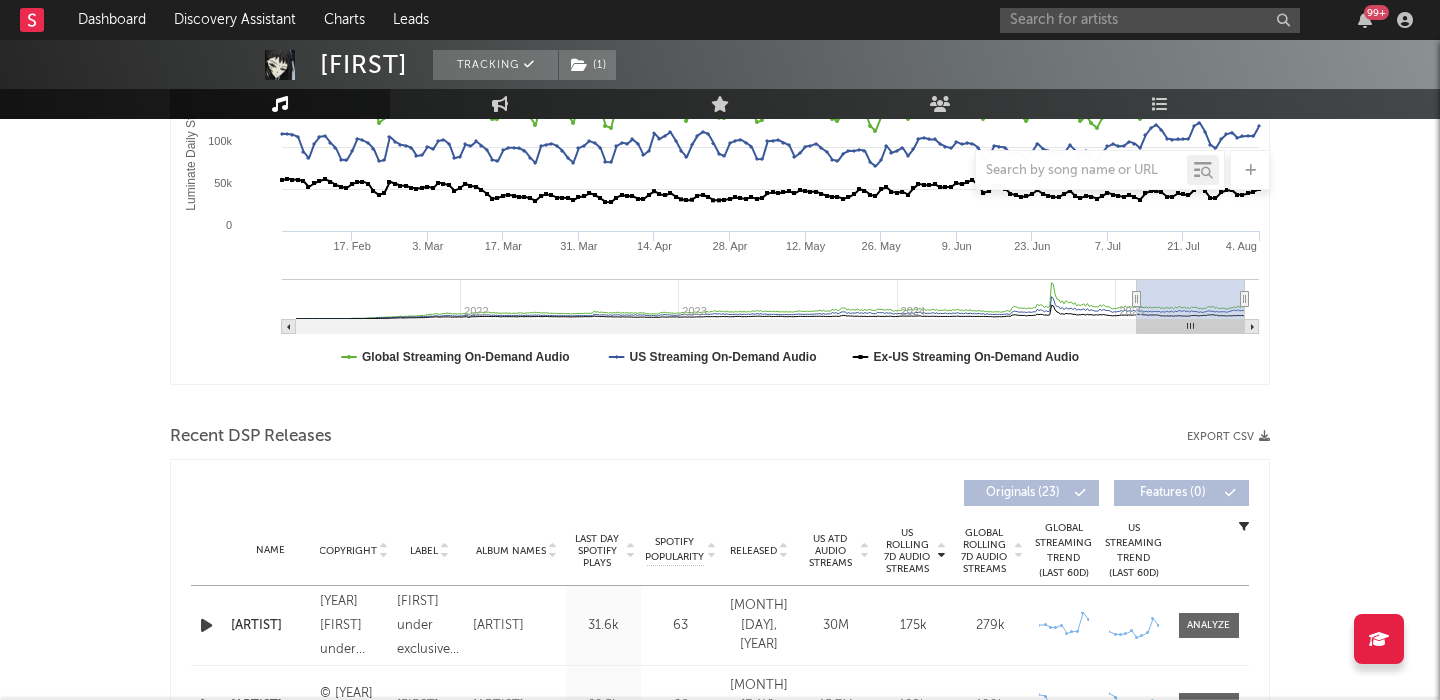 scroll, scrollTop: 867, scrollLeft: 0, axis: vertical 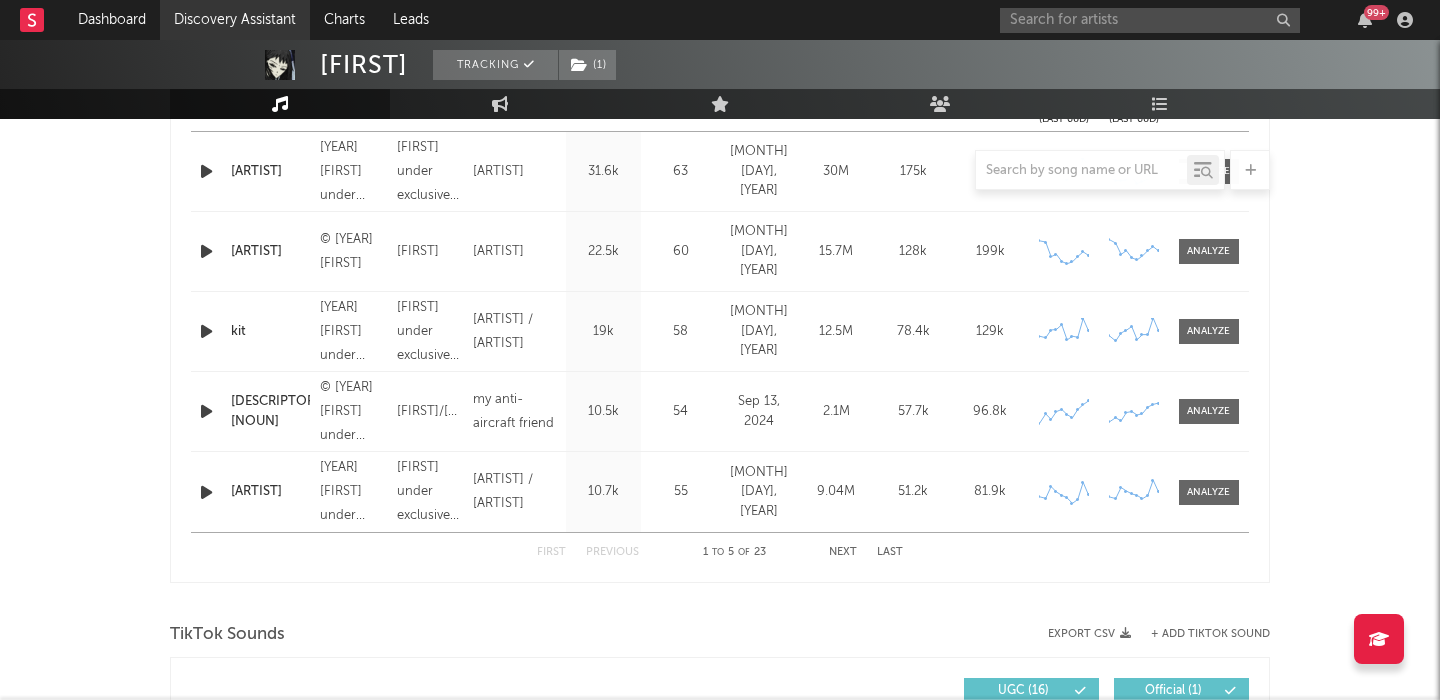 click on "Discovery Assistant" at bounding box center [235, 20] 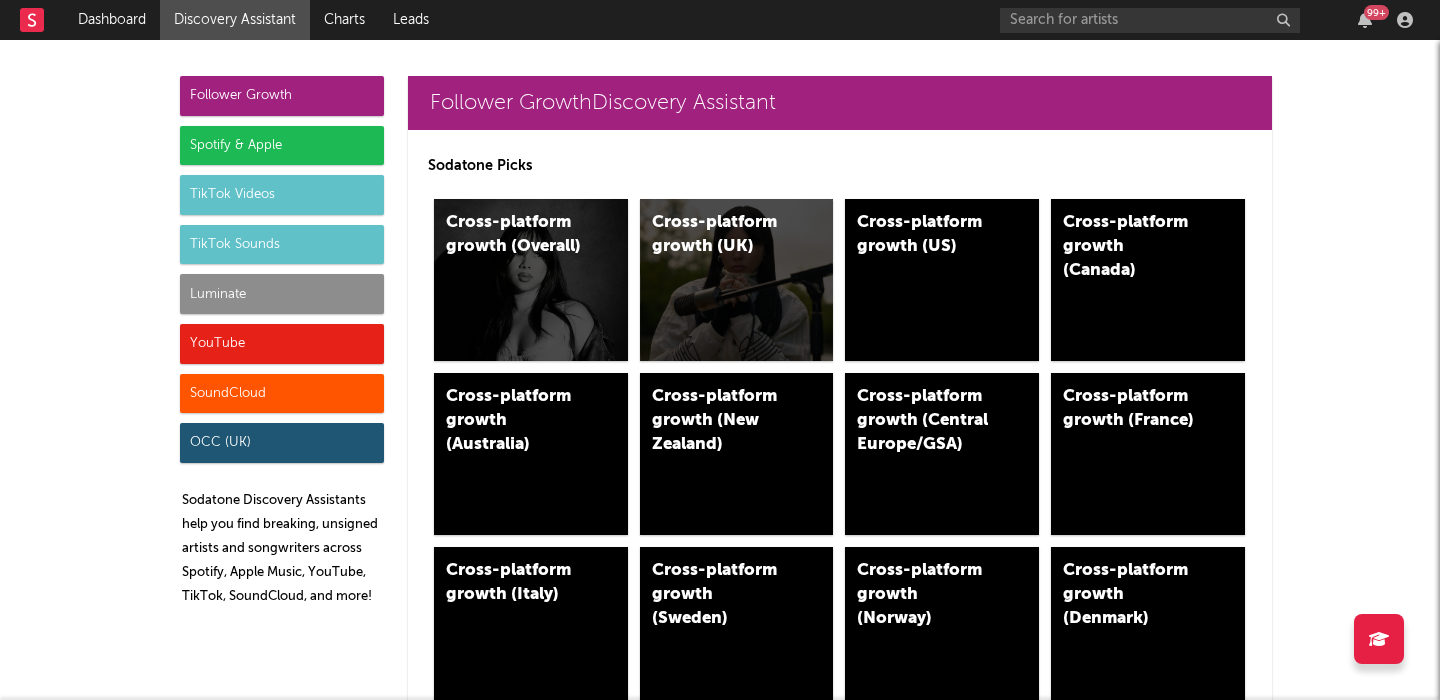 scroll, scrollTop: 0, scrollLeft: 0, axis: both 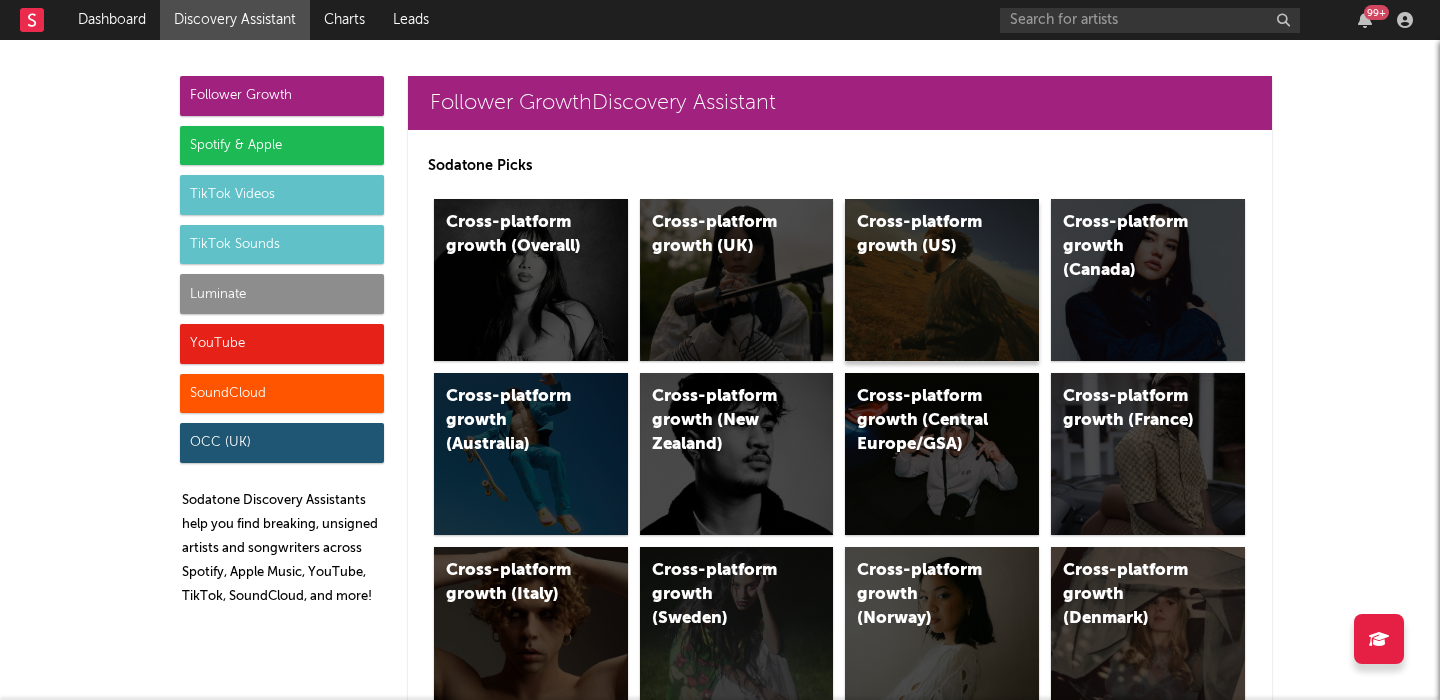 click on "Cross-platform growth (US)" at bounding box center (942, 280) 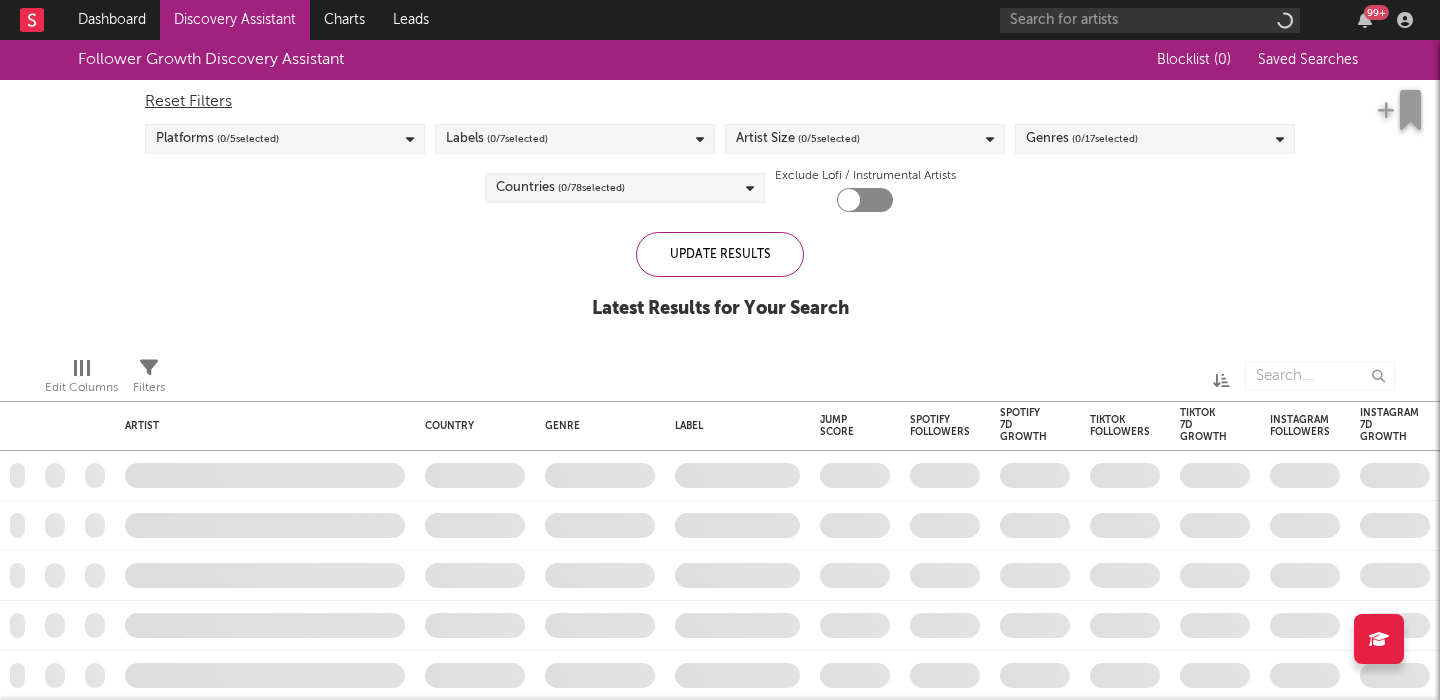 checkbox on "true" 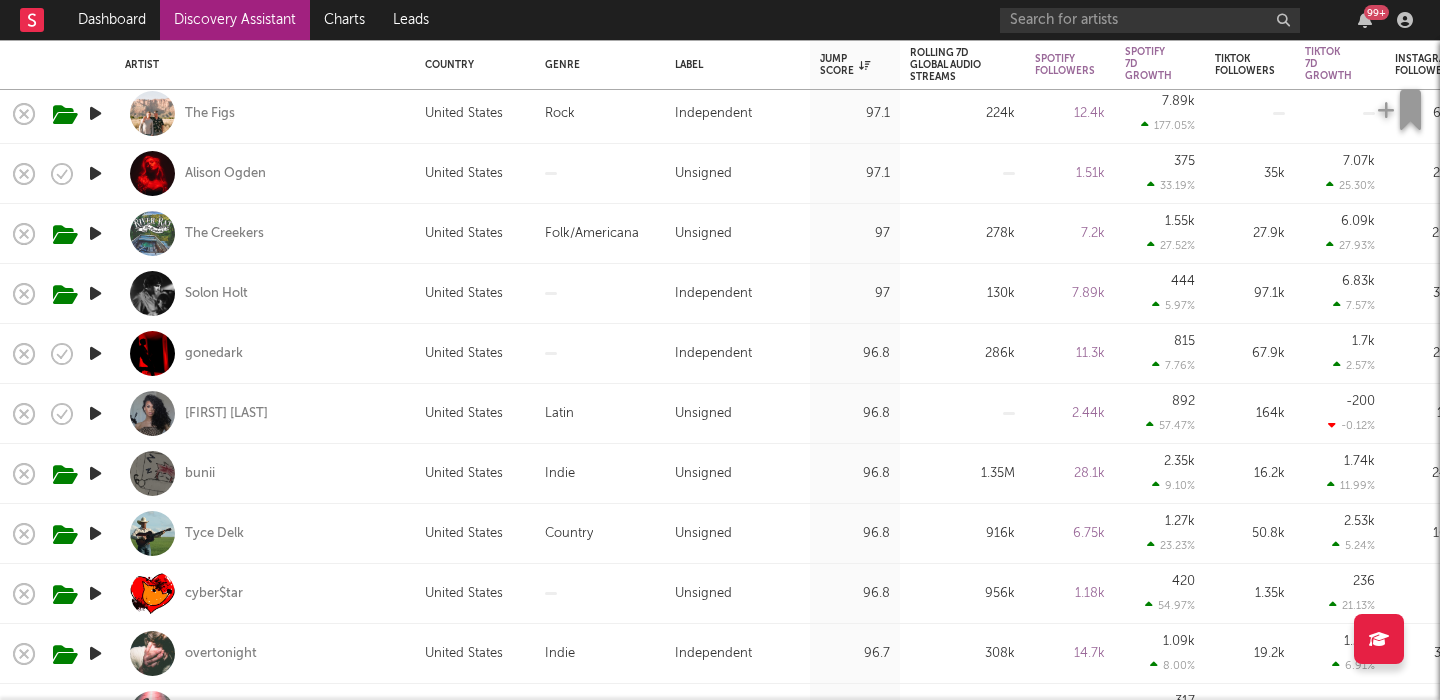 click on "United States" at bounding box center (475, 234) 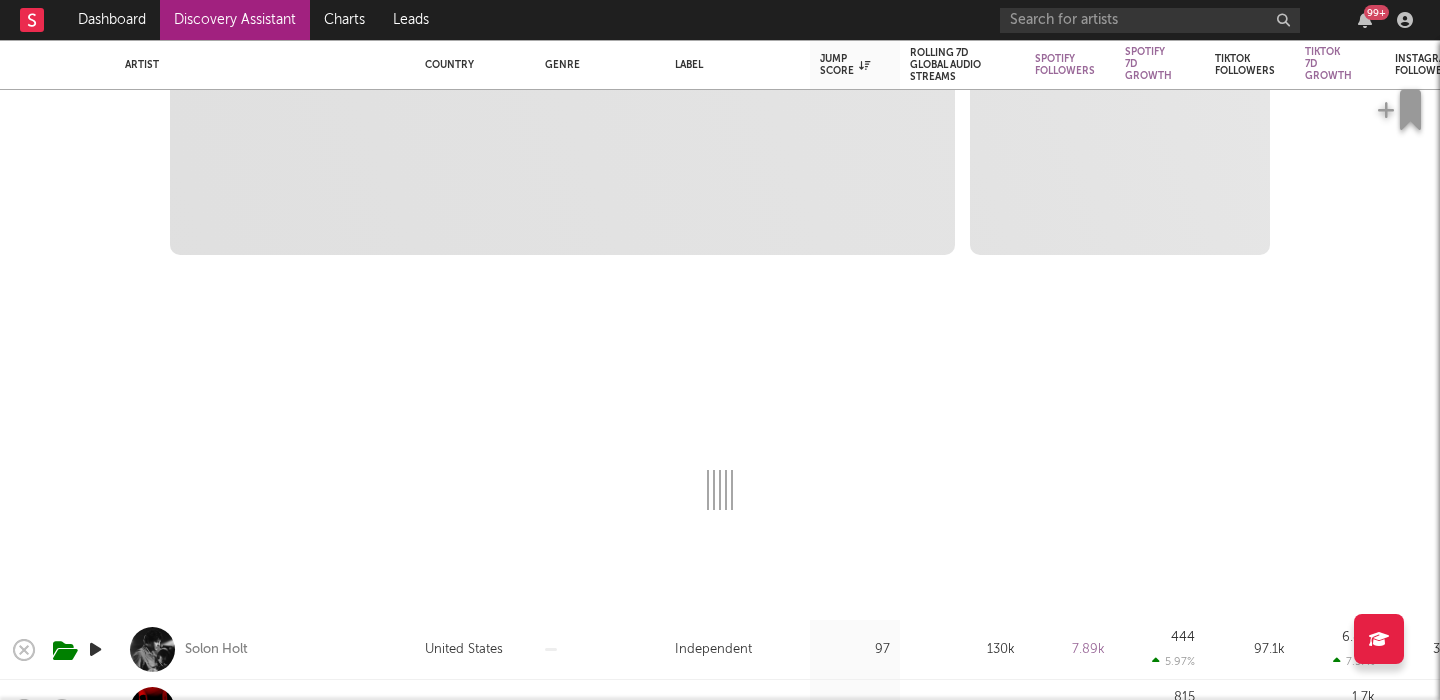 select on "6m" 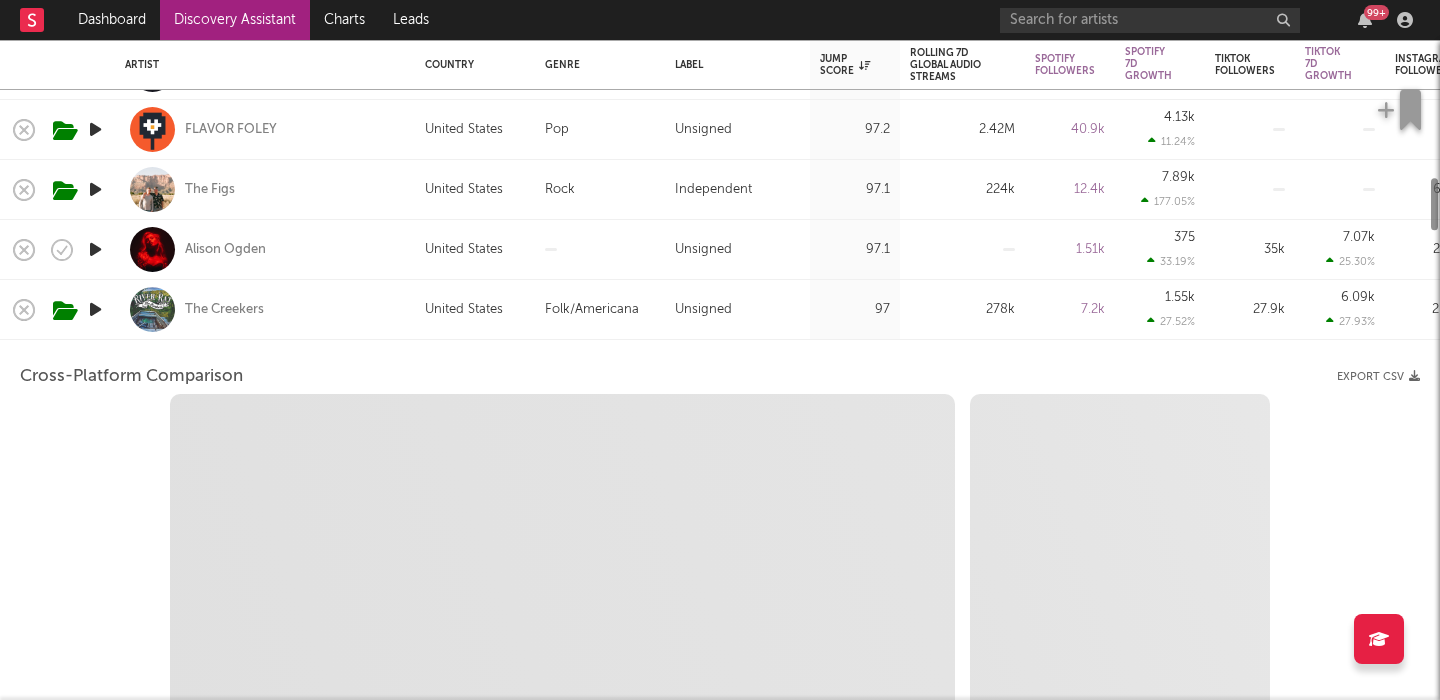 click on "Unsigned" at bounding box center [737, 310] 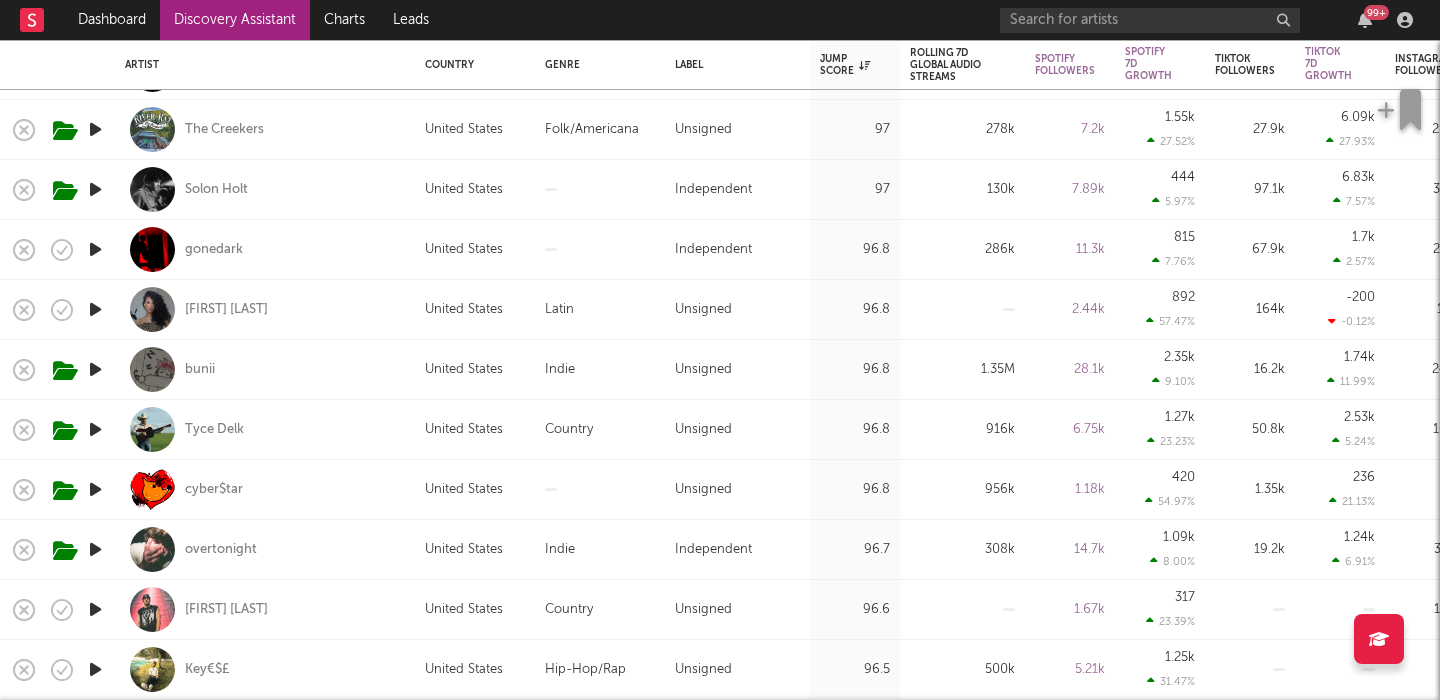 click on "cyber$tar" at bounding box center (265, 489) 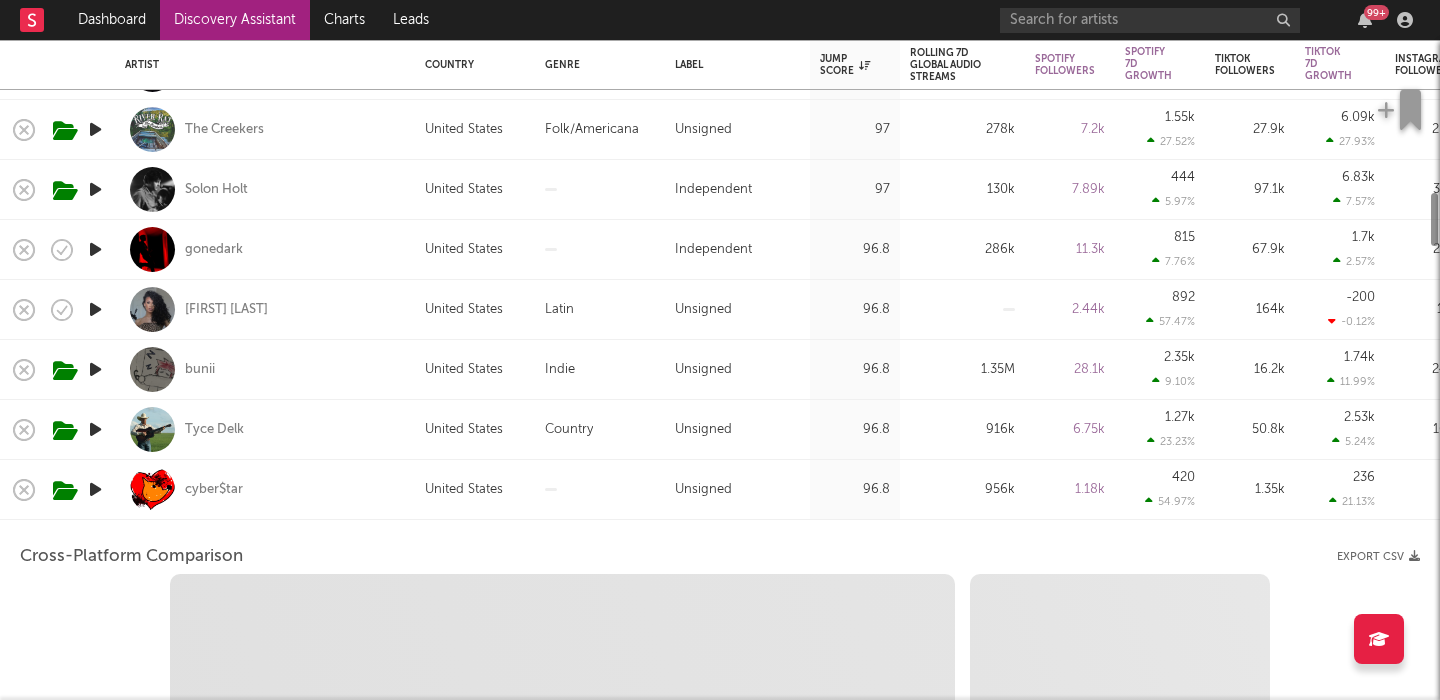 select on "1w" 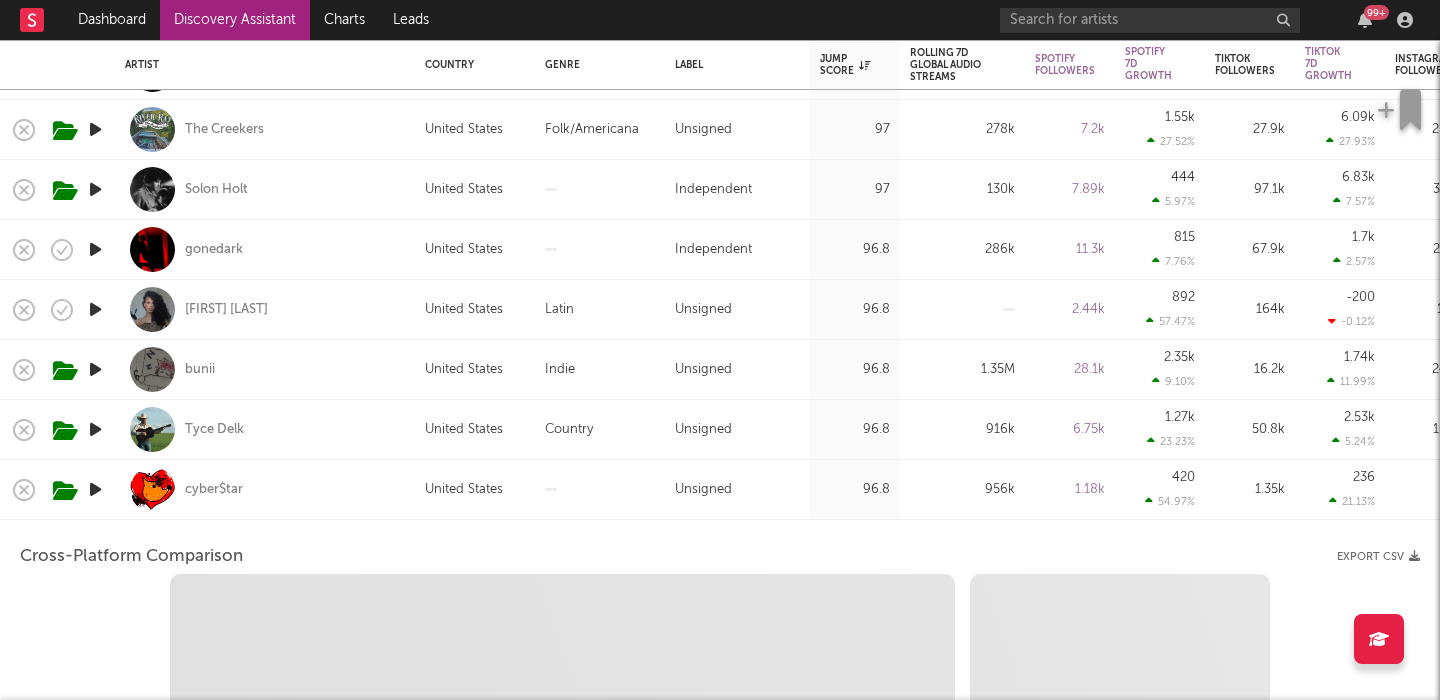 select on "1m" 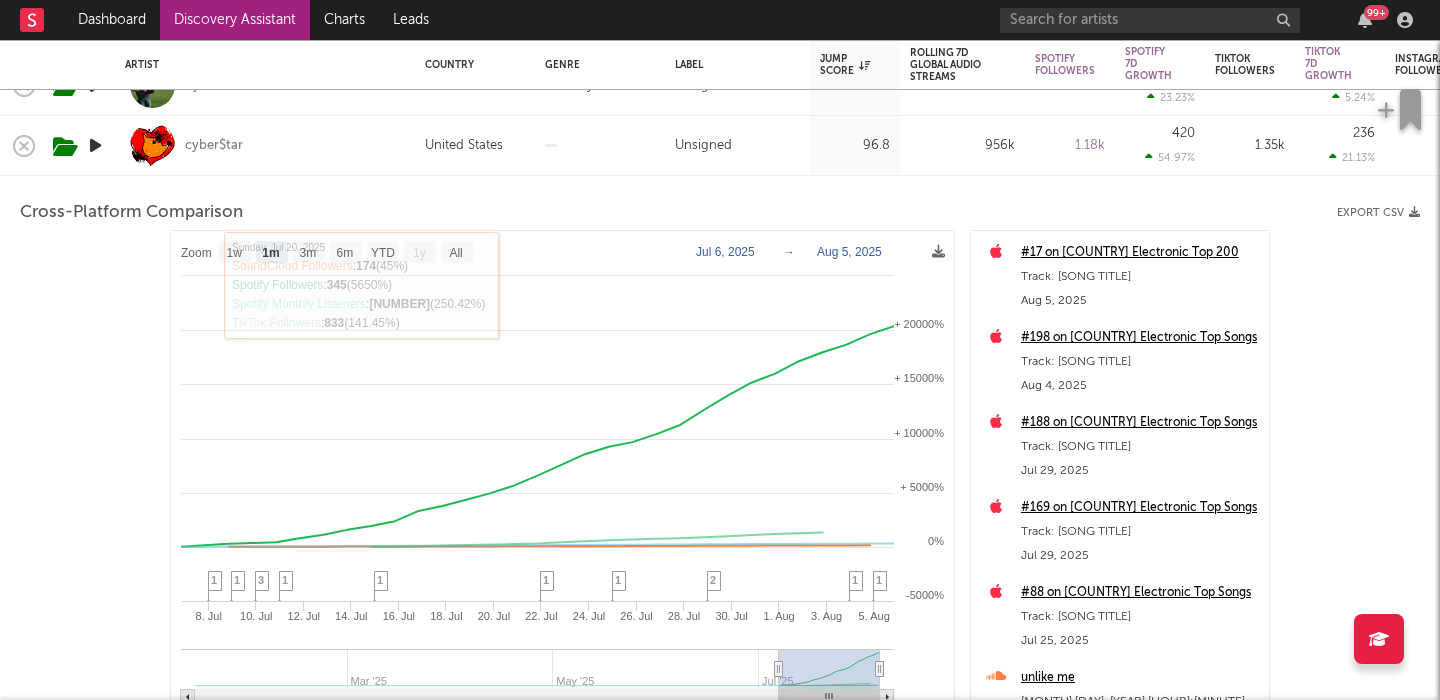 click on "cyber$tar" at bounding box center [265, 145] 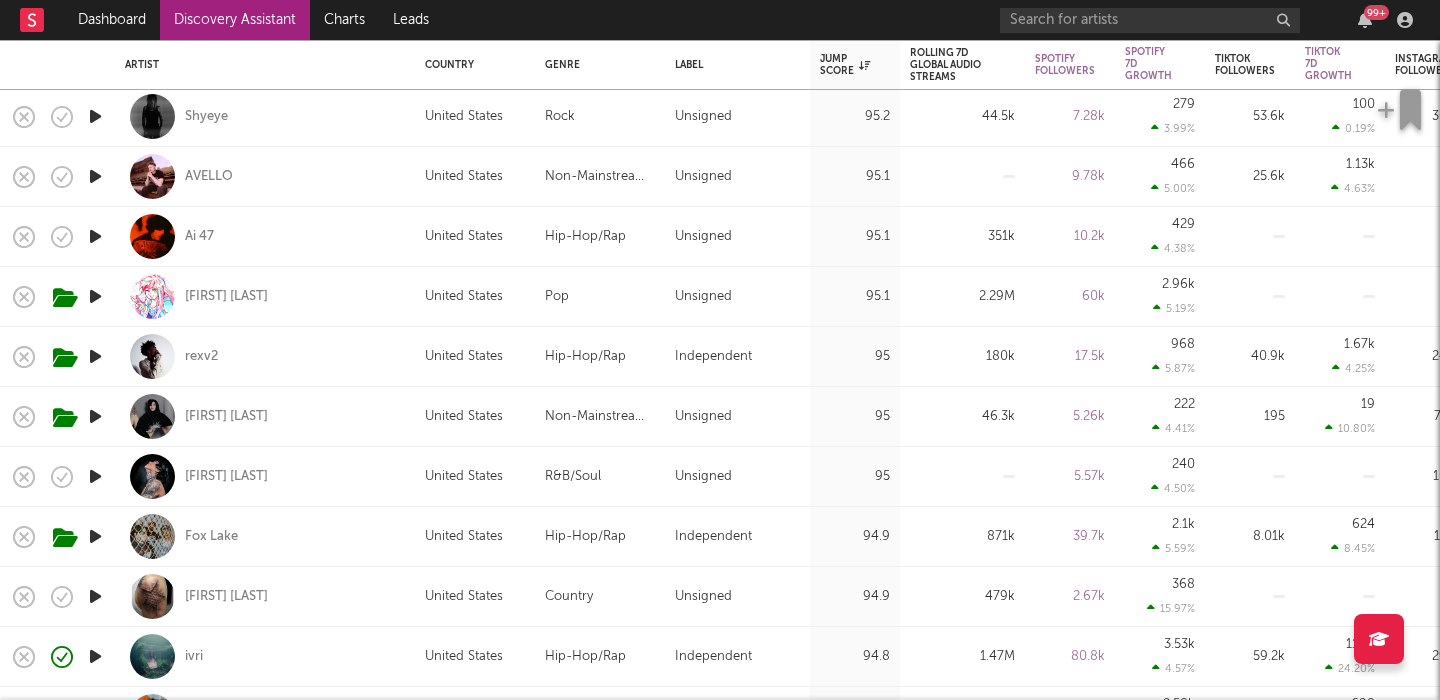 click on "AVELLO" at bounding box center [265, 176] 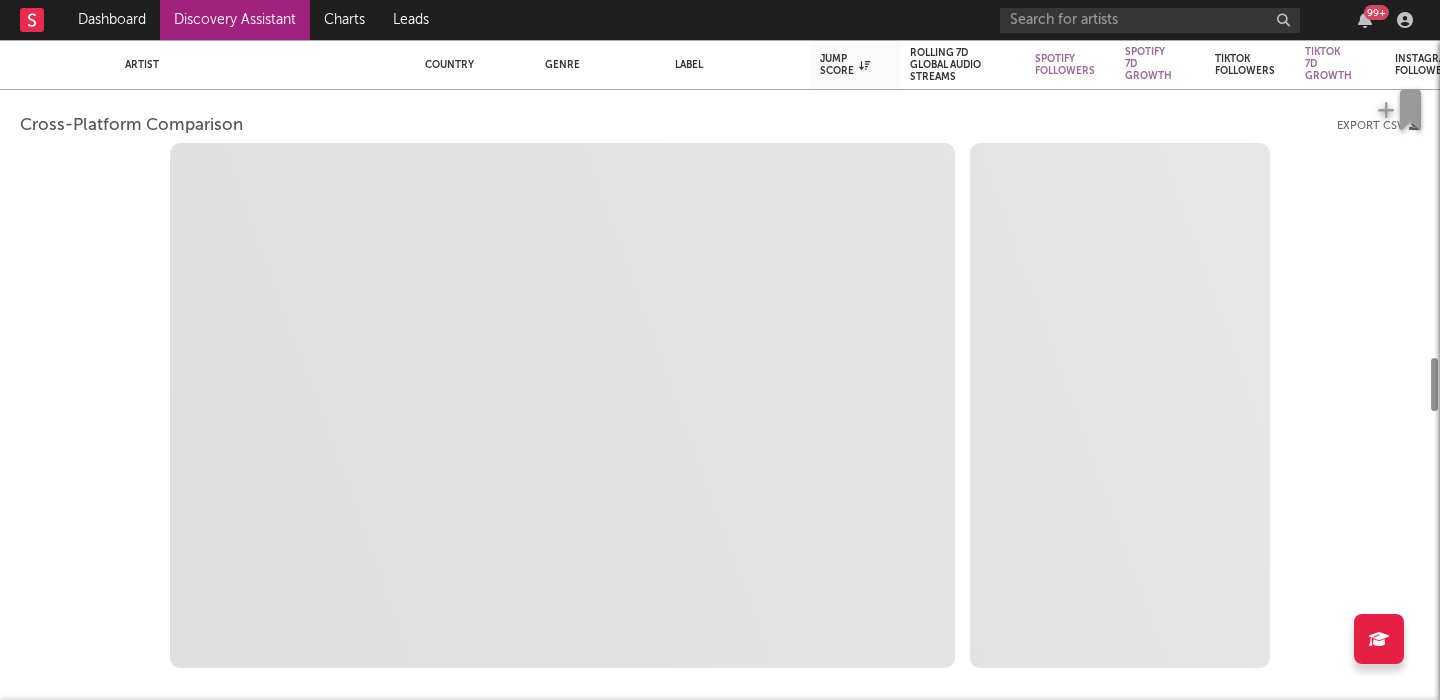 select on "6m" 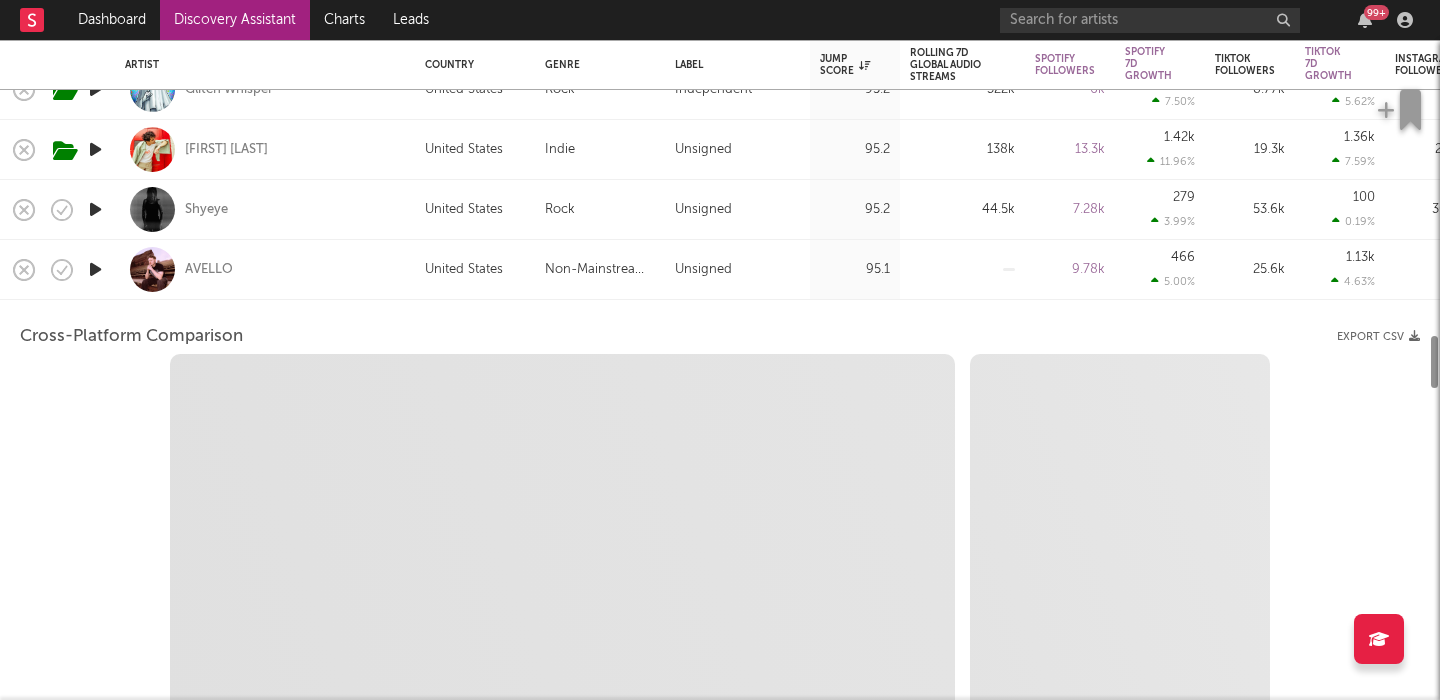click on "AVELLO" at bounding box center [265, 269] 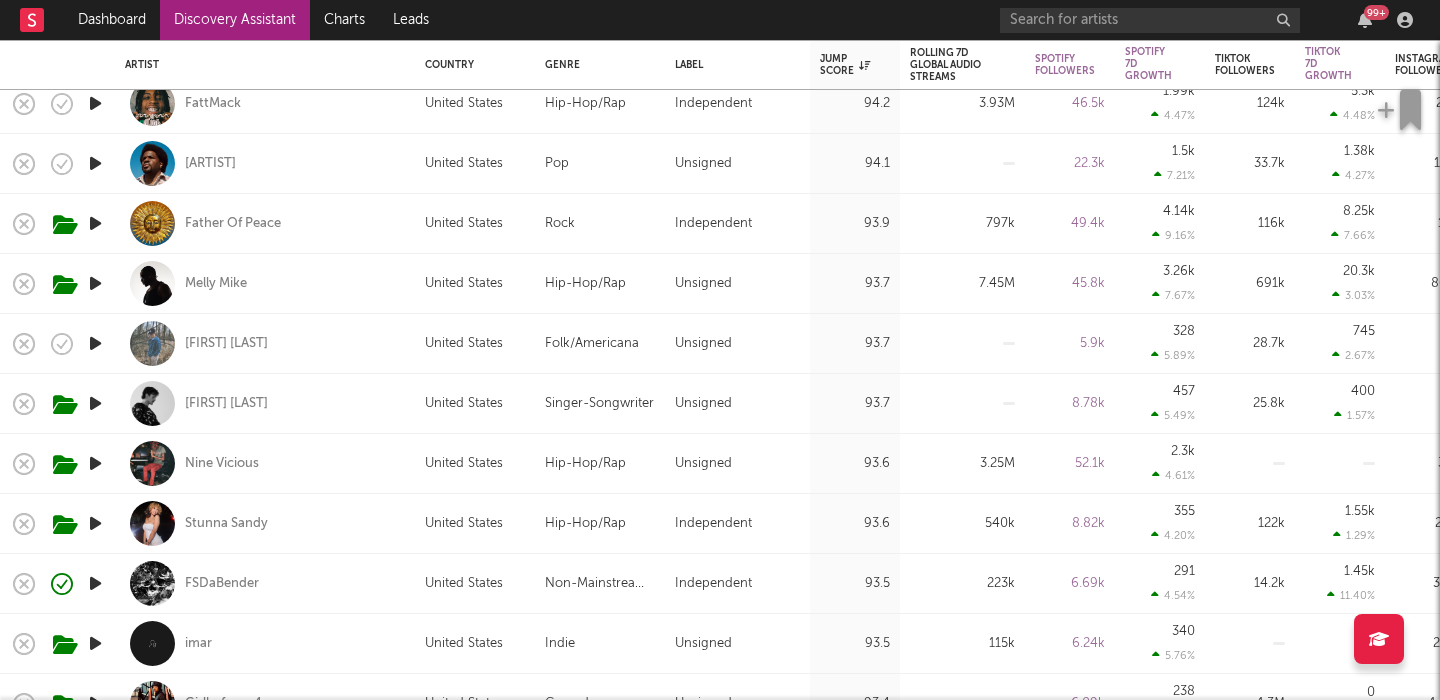 click on "99 +" at bounding box center [1210, 20] 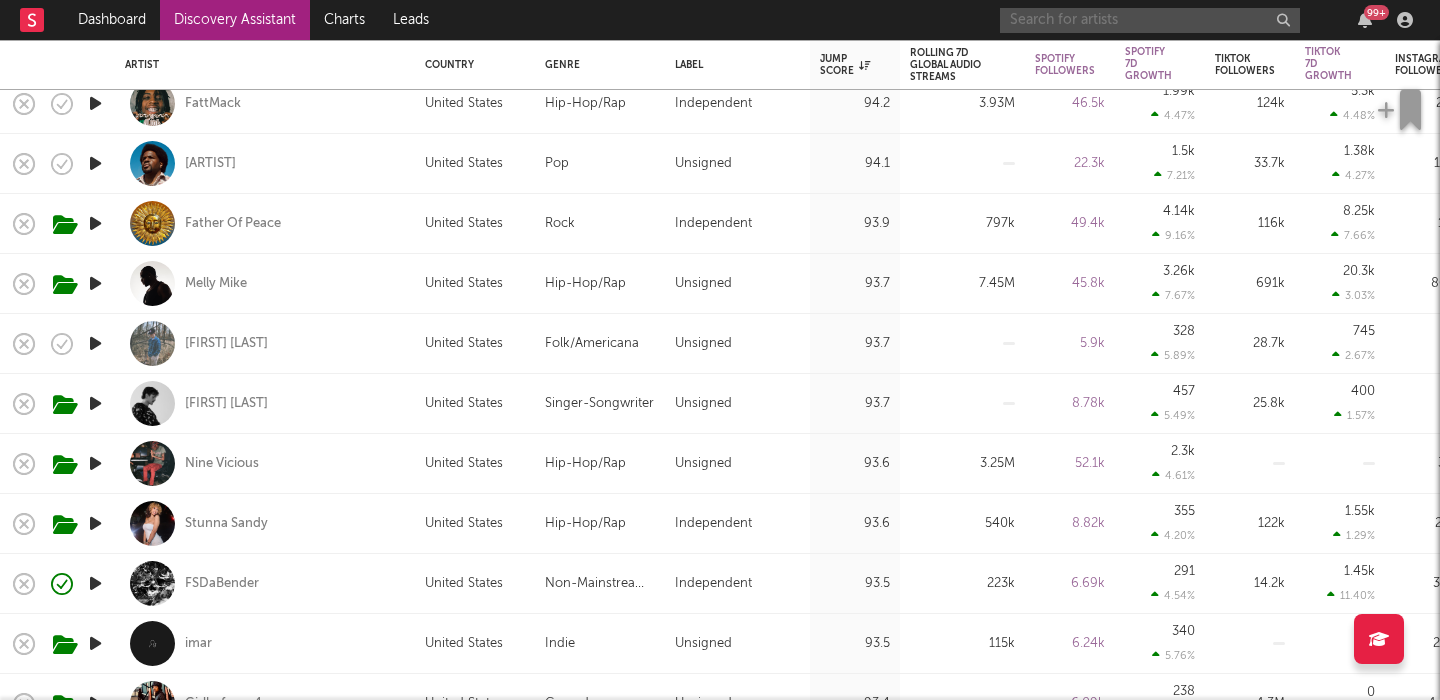 click at bounding box center (1150, 20) 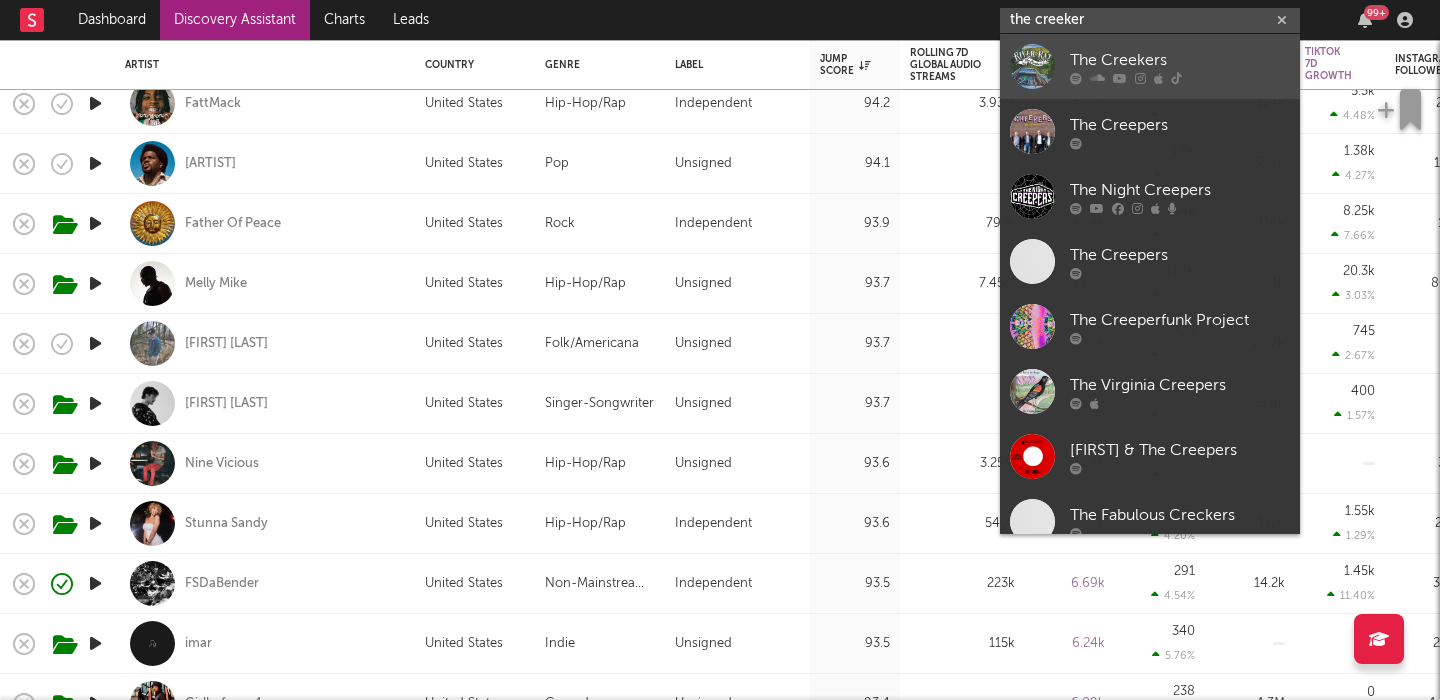 type on "the creeker" 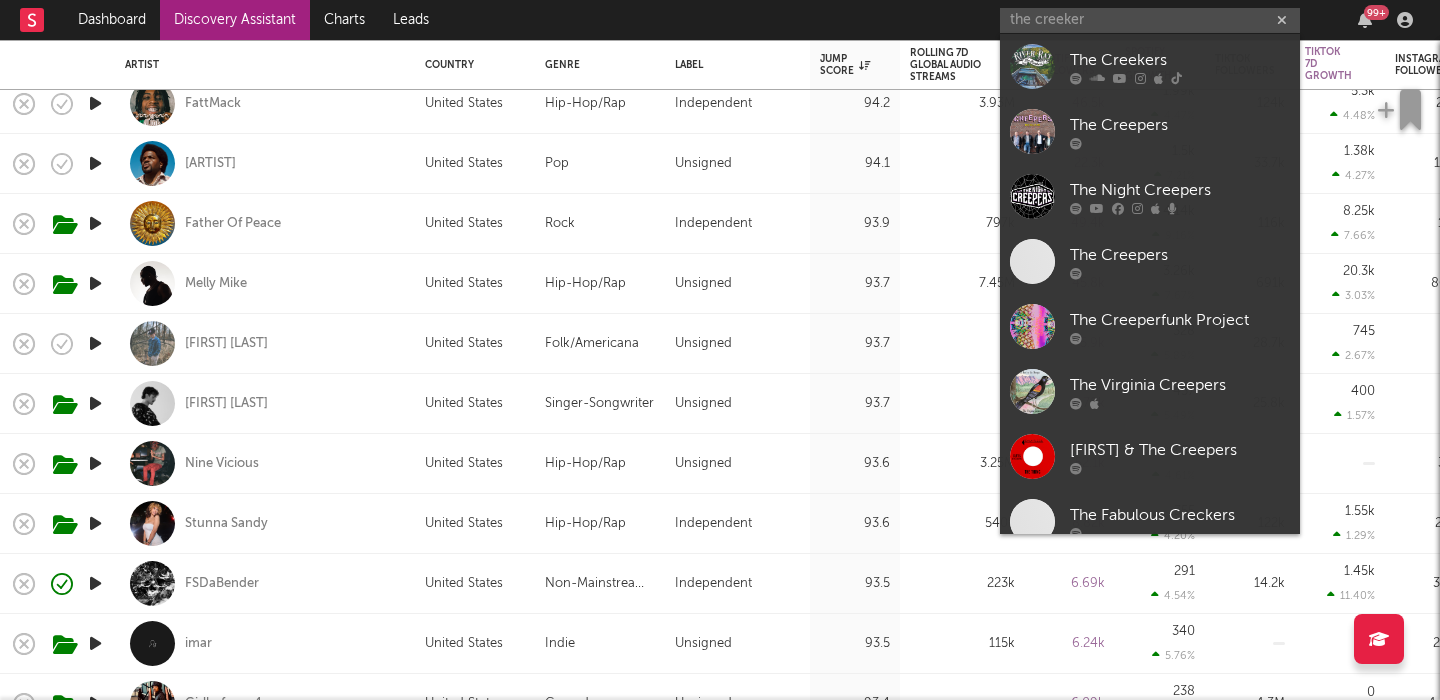 click on "The Creekers" at bounding box center (1180, 60) 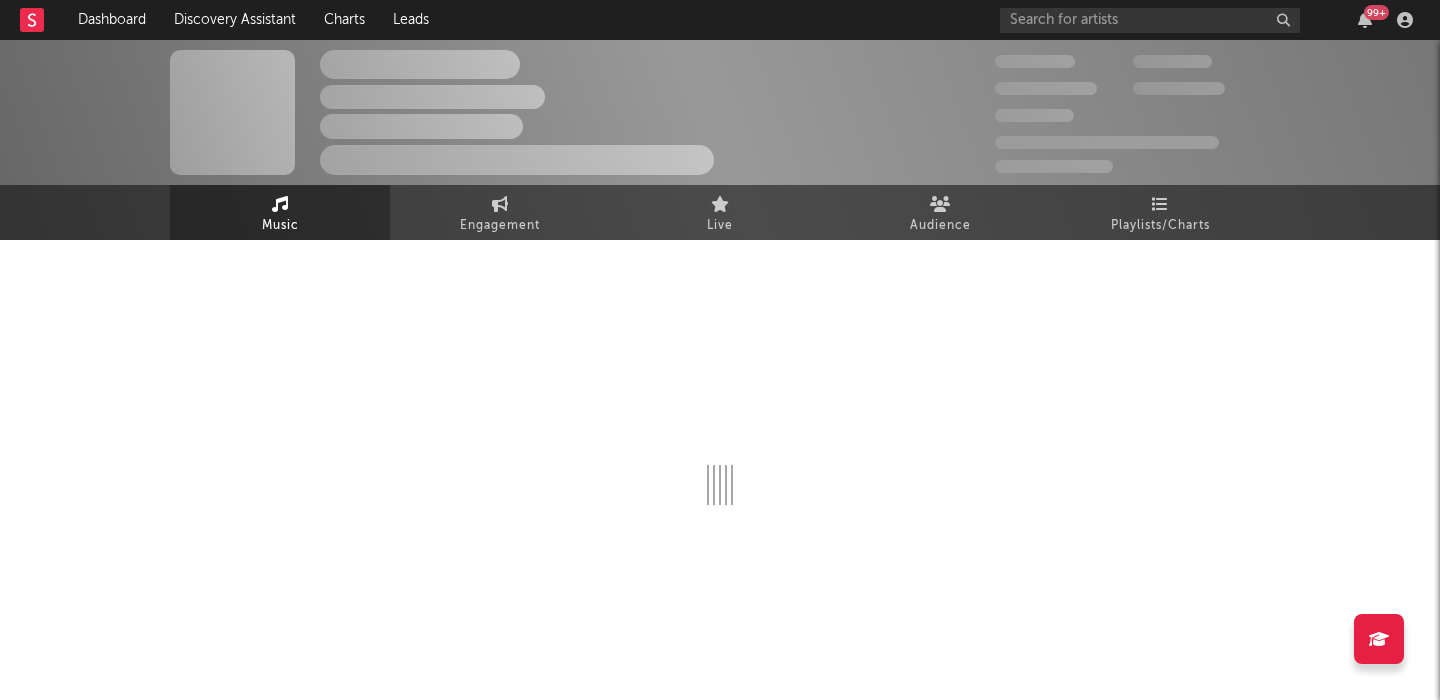 select on "6m" 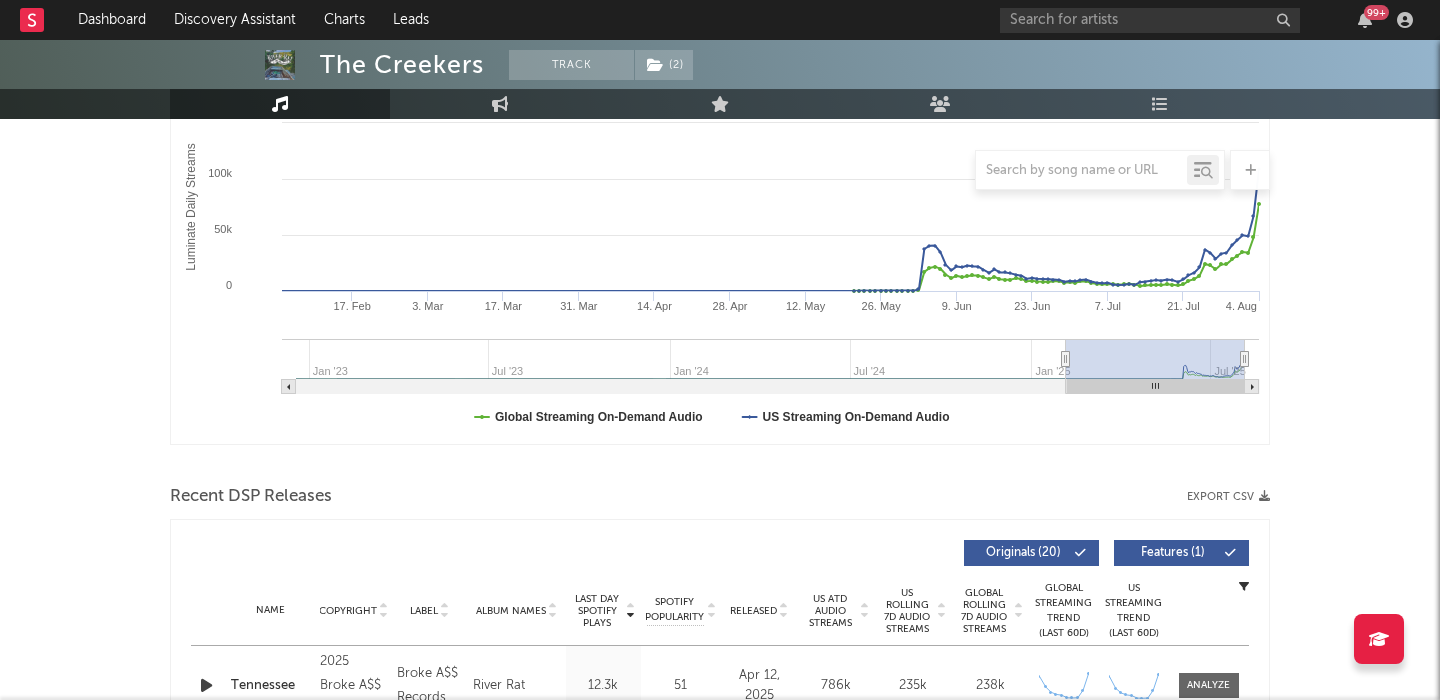scroll, scrollTop: 475, scrollLeft: 0, axis: vertical 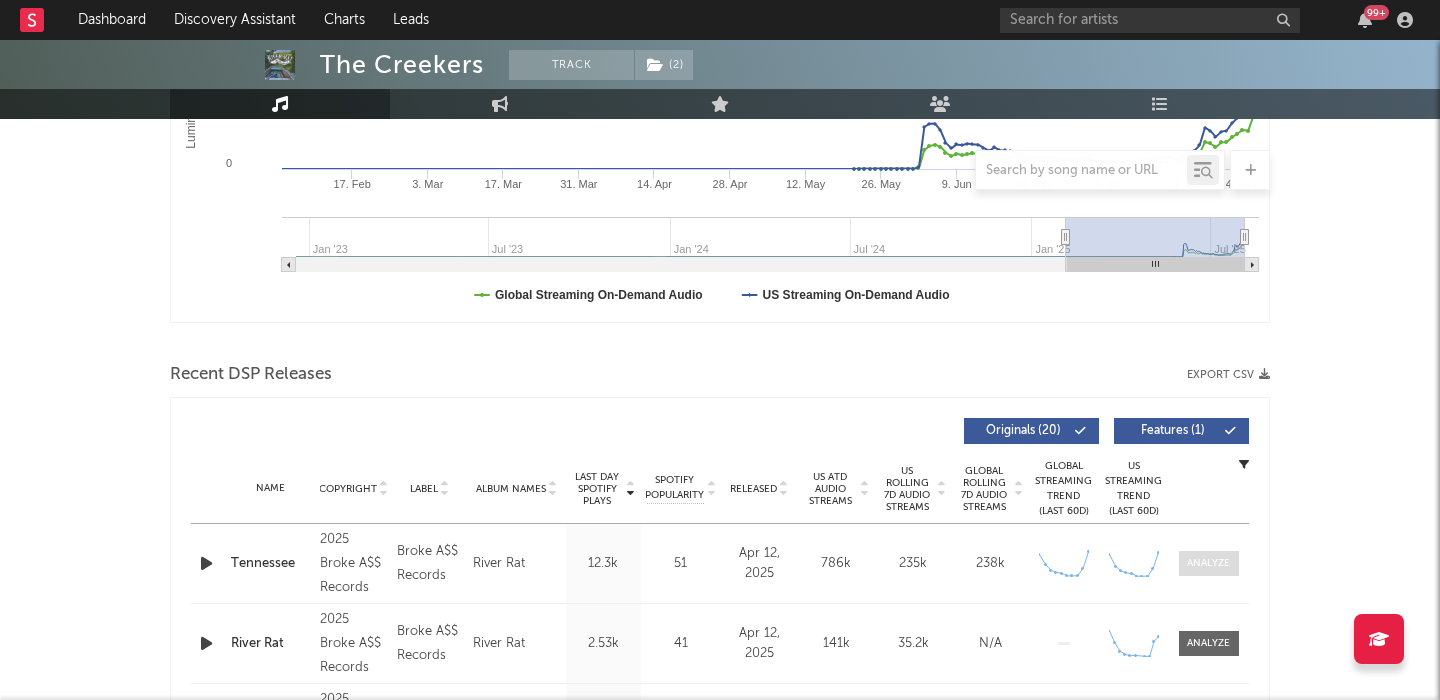 click at bounding box center [1209, 563] 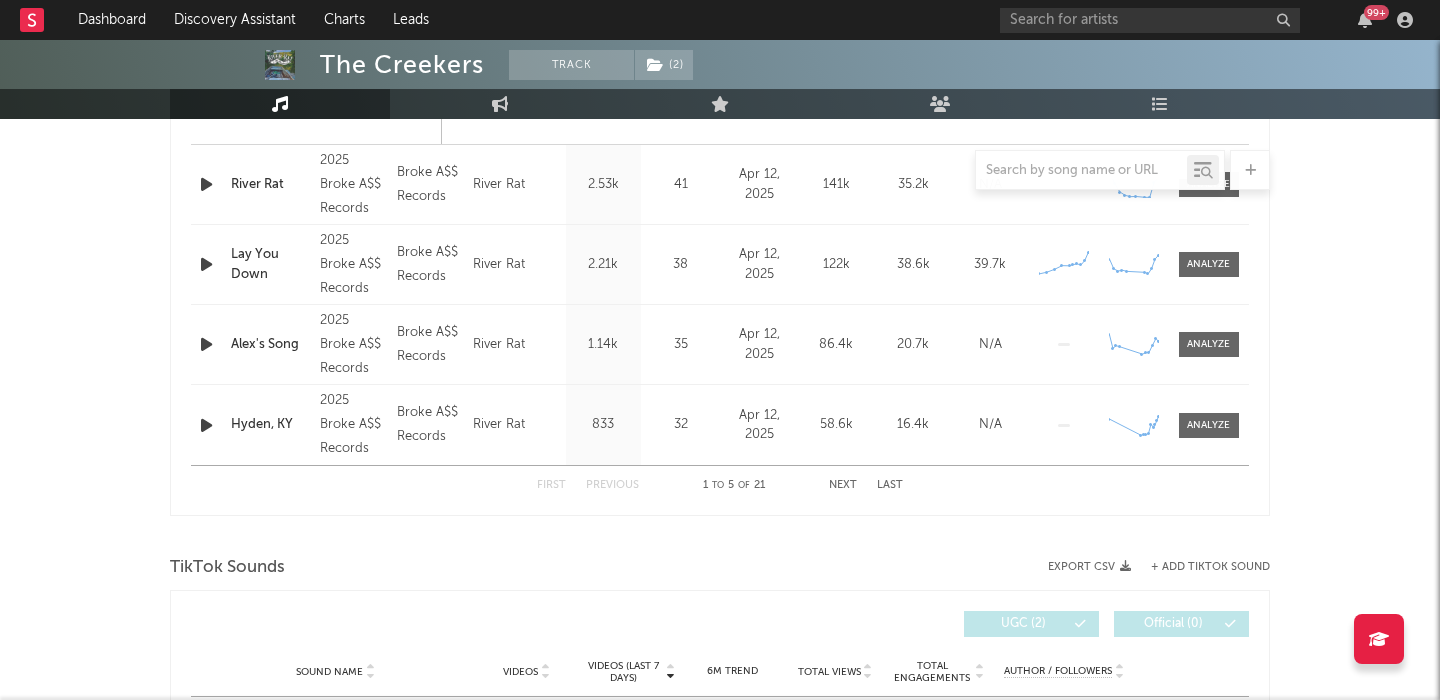 scroll, scrollTop: 2220, scrollLeft: 0, axis: vertical 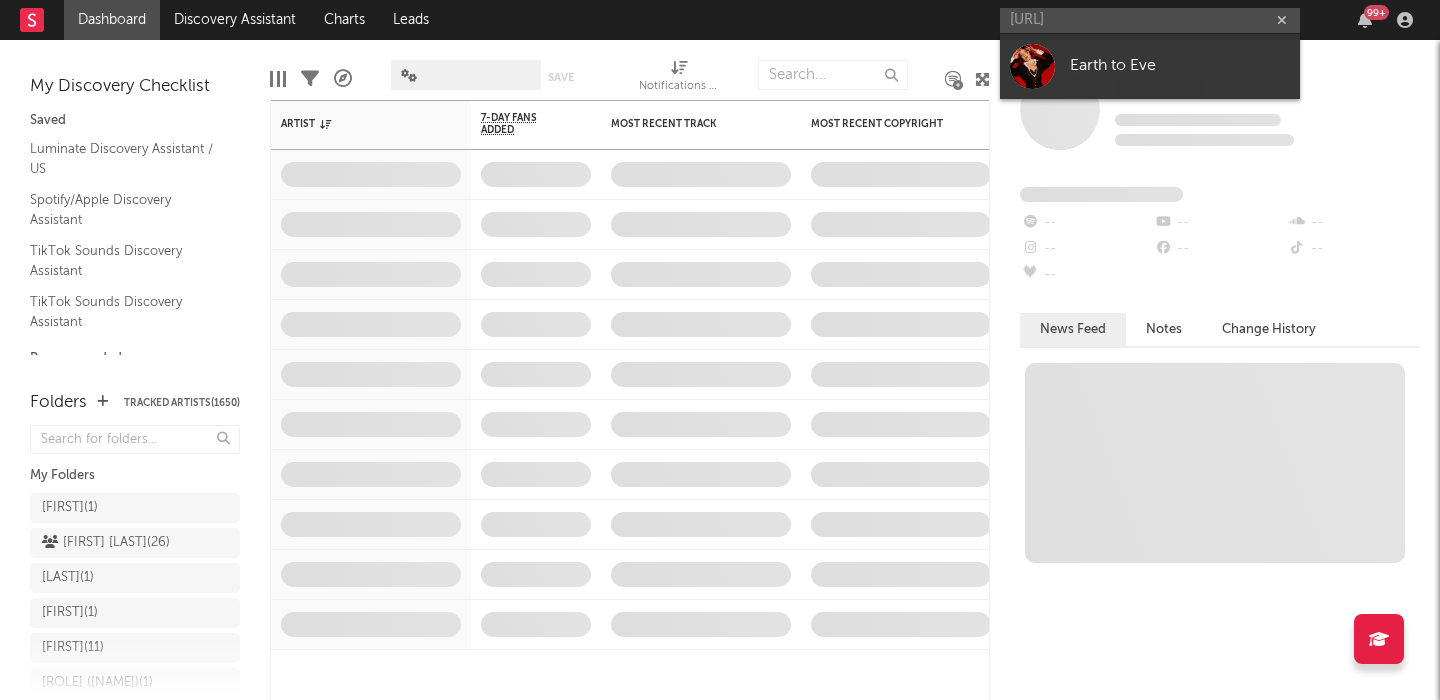 type on "[URL]" 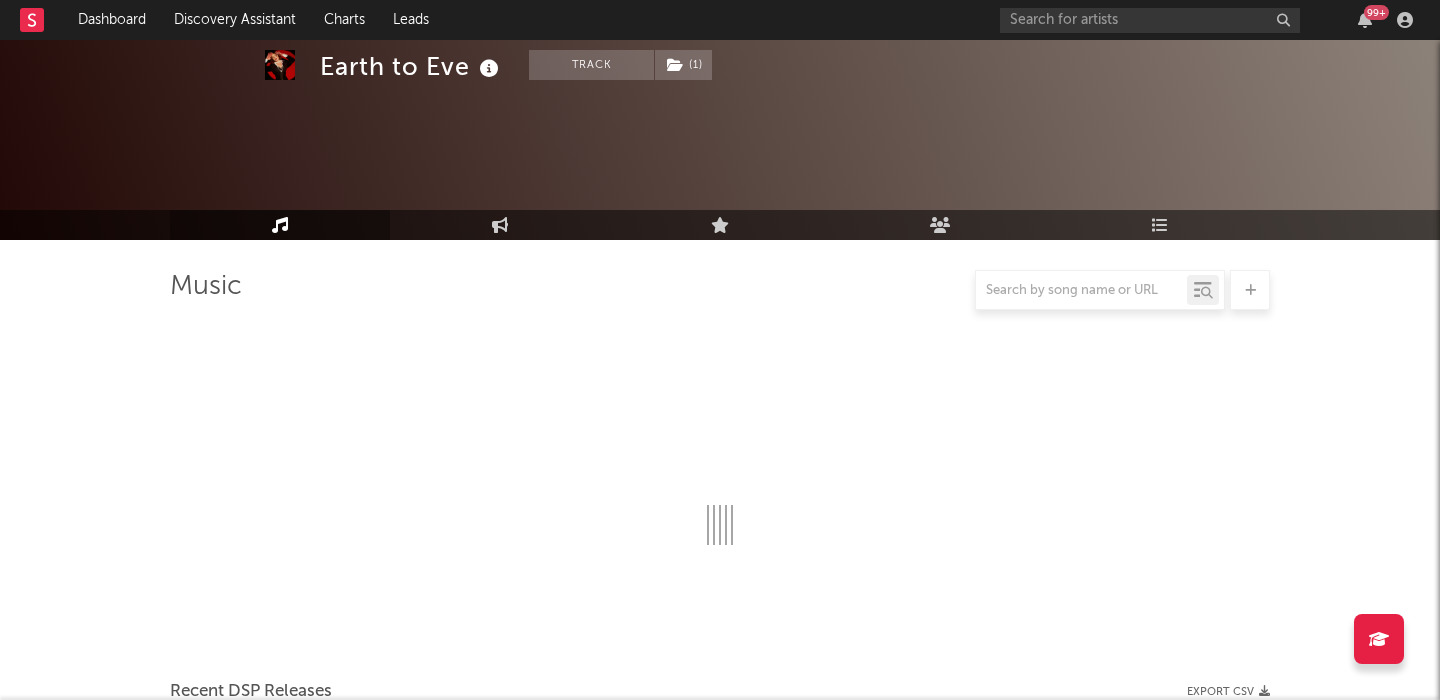 scroll, scrollTop: 162, scrollLeft: 0, axis: vertical 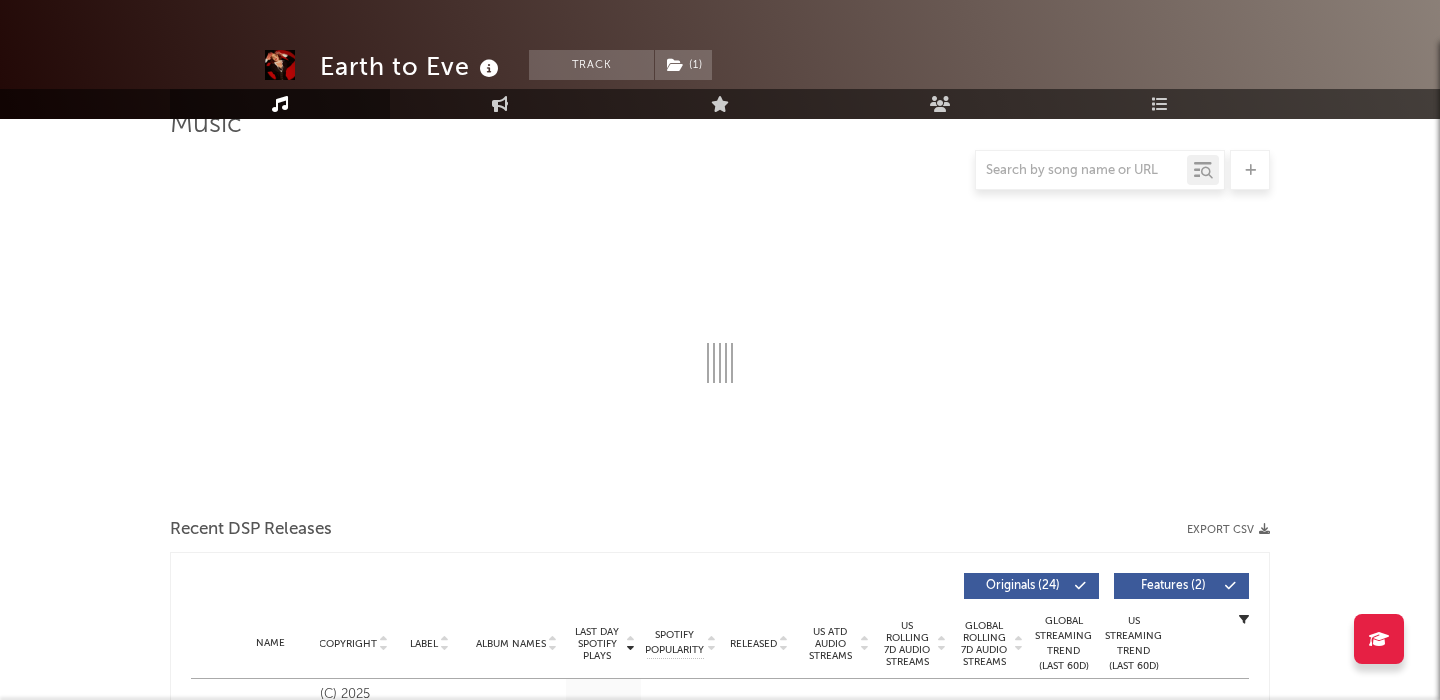 select on "6m" 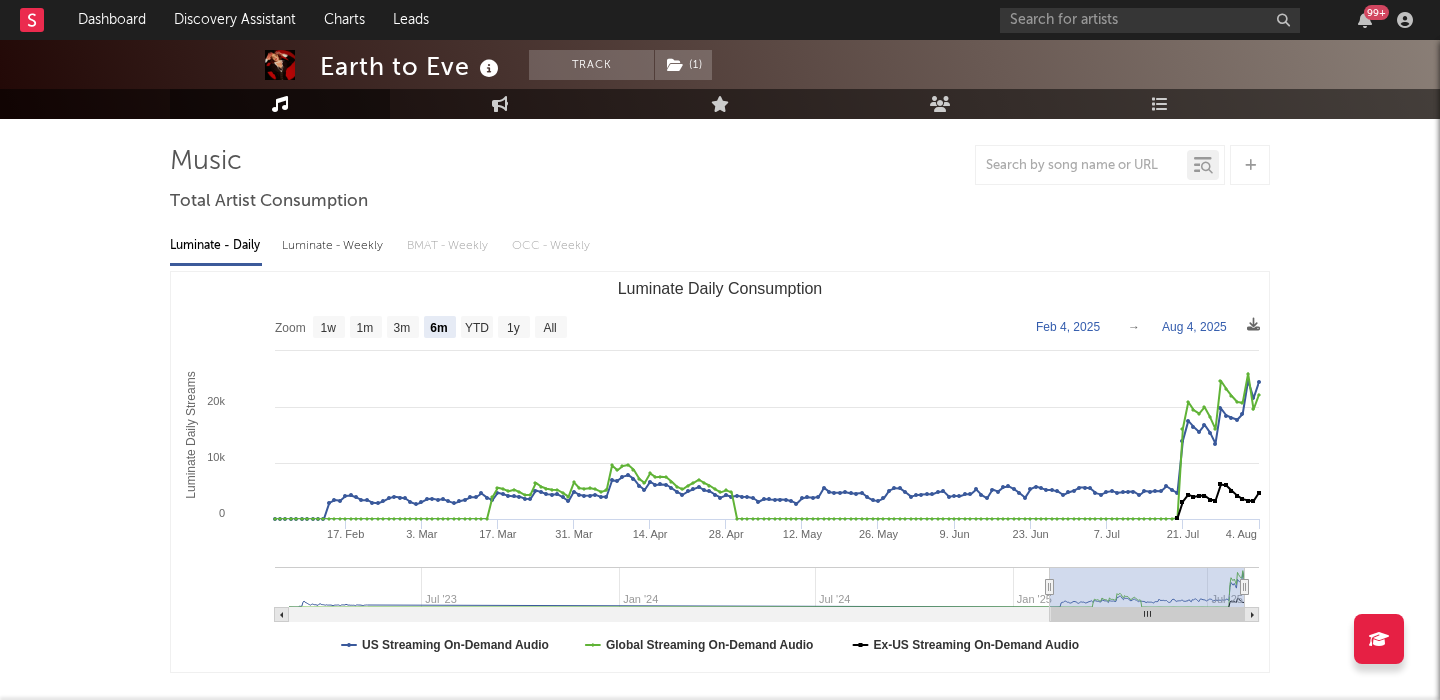 scroll, scrollTop: 101, scrollLeft: 0, axis: vertical 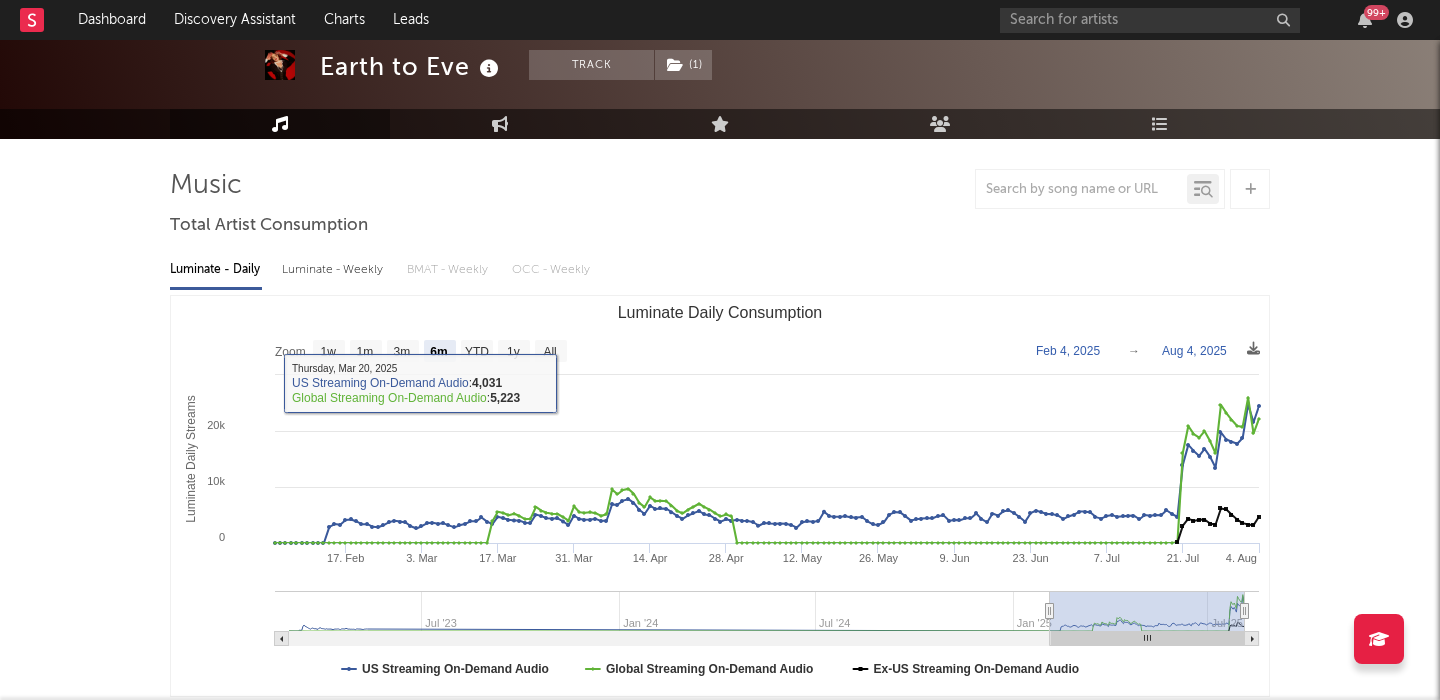 click on "Luminate - Weekly" at bounding box center (334, 270) 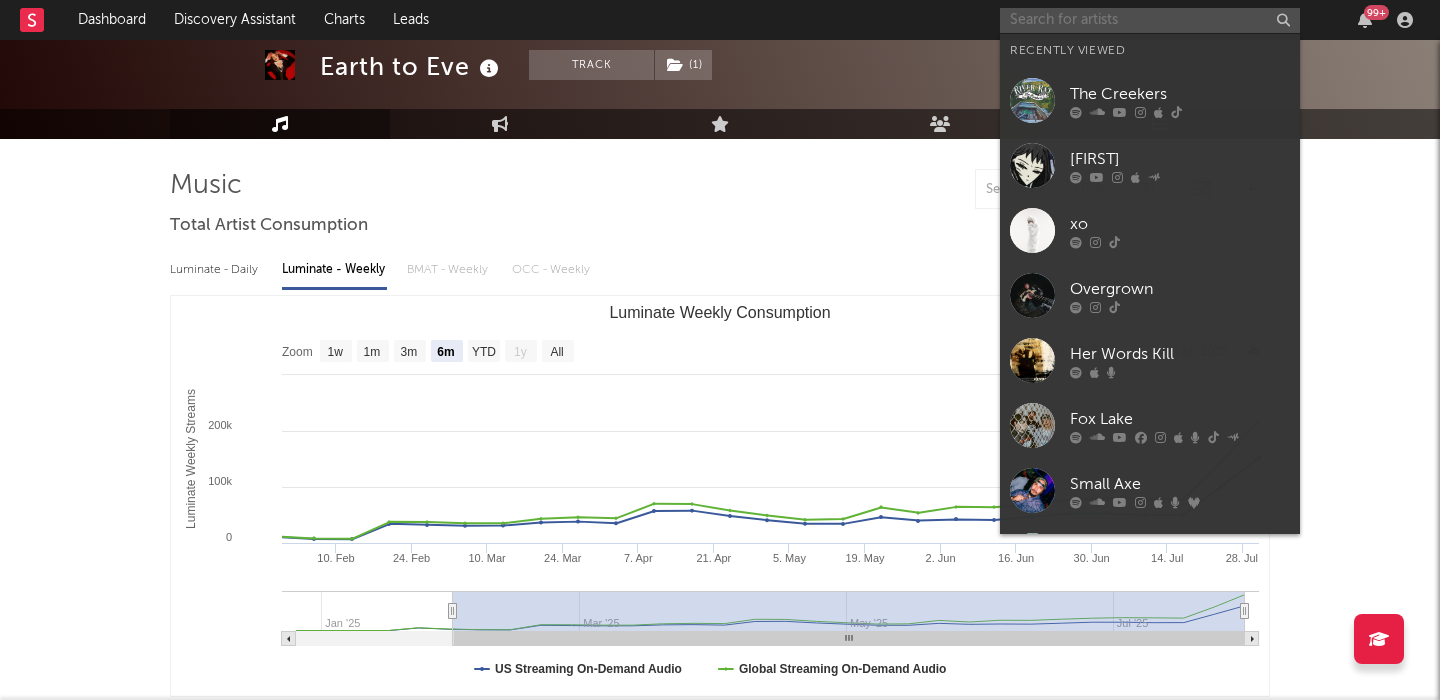 click at bounding box center (1150, 20) 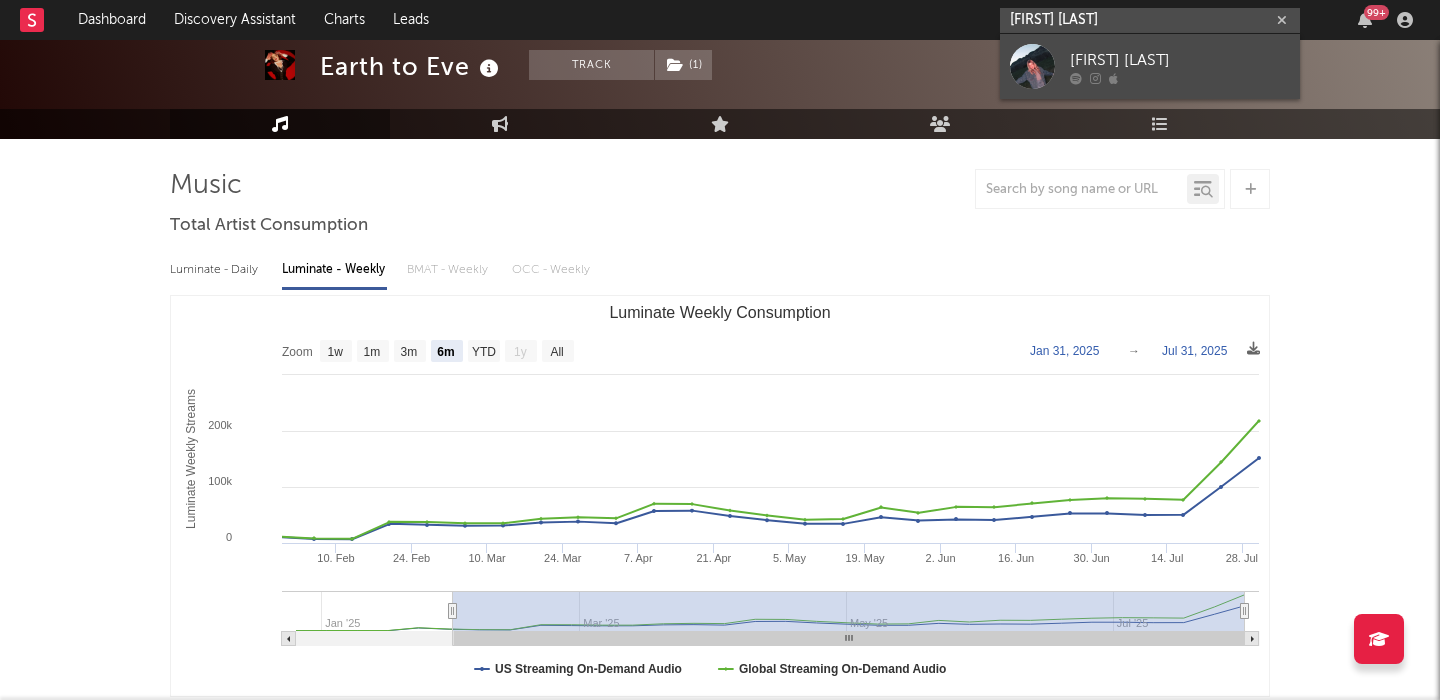 type on "lydi lynn" 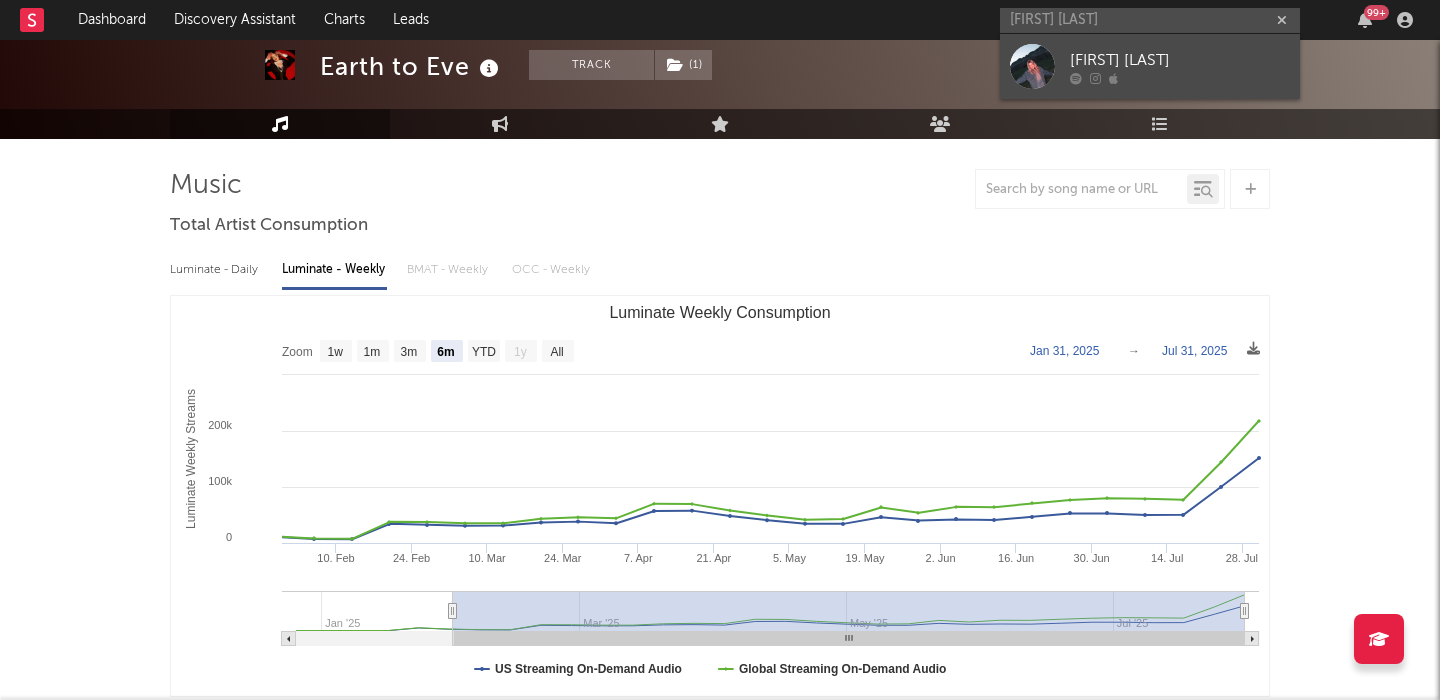 click on "lydi lynn" at bounding box center [1180, 60] 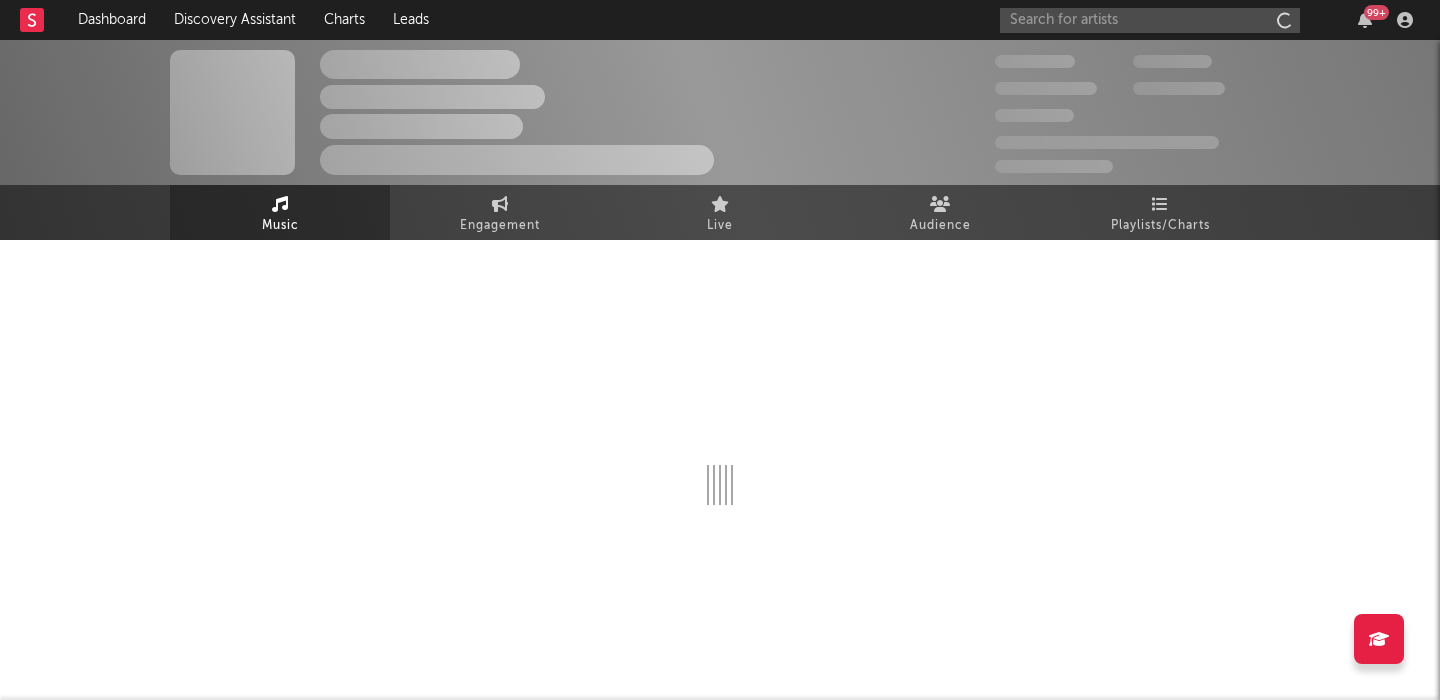 scroll, scrollTop: 0, scrollLeft: 0, axis: both 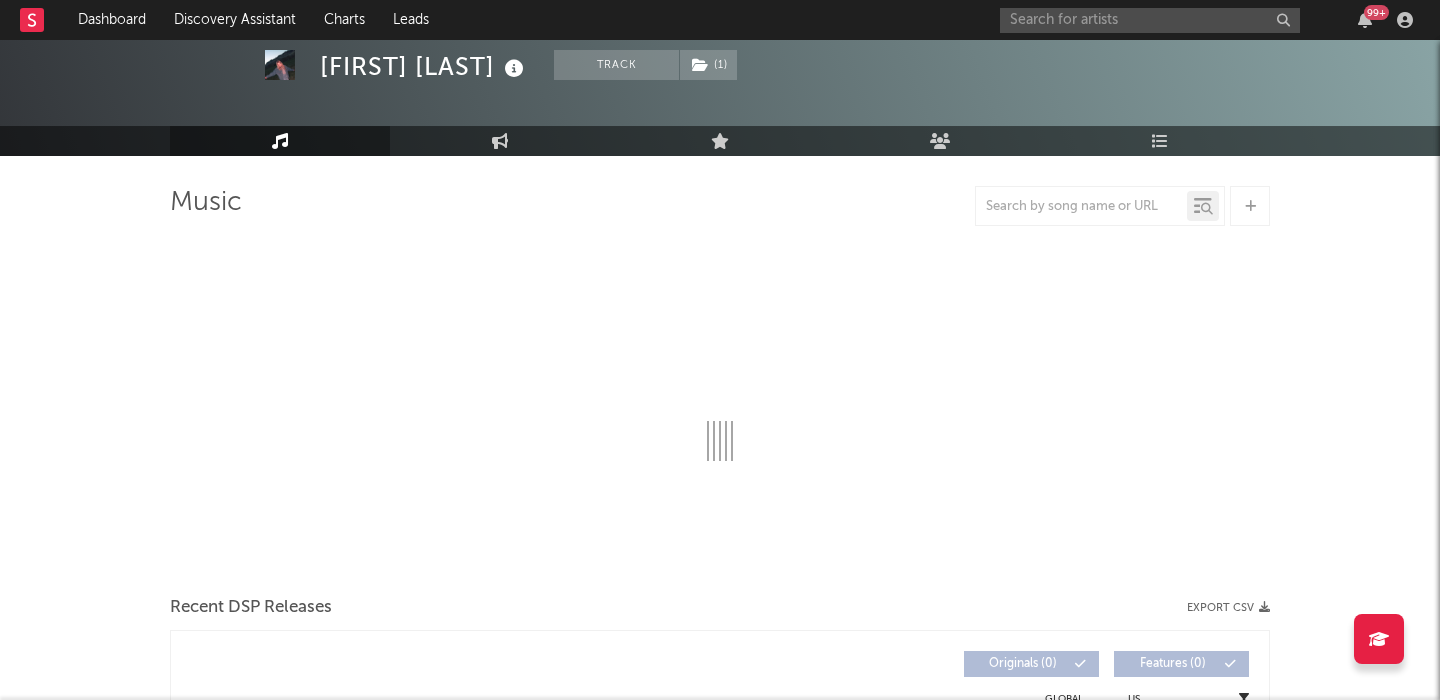 select on "6m" 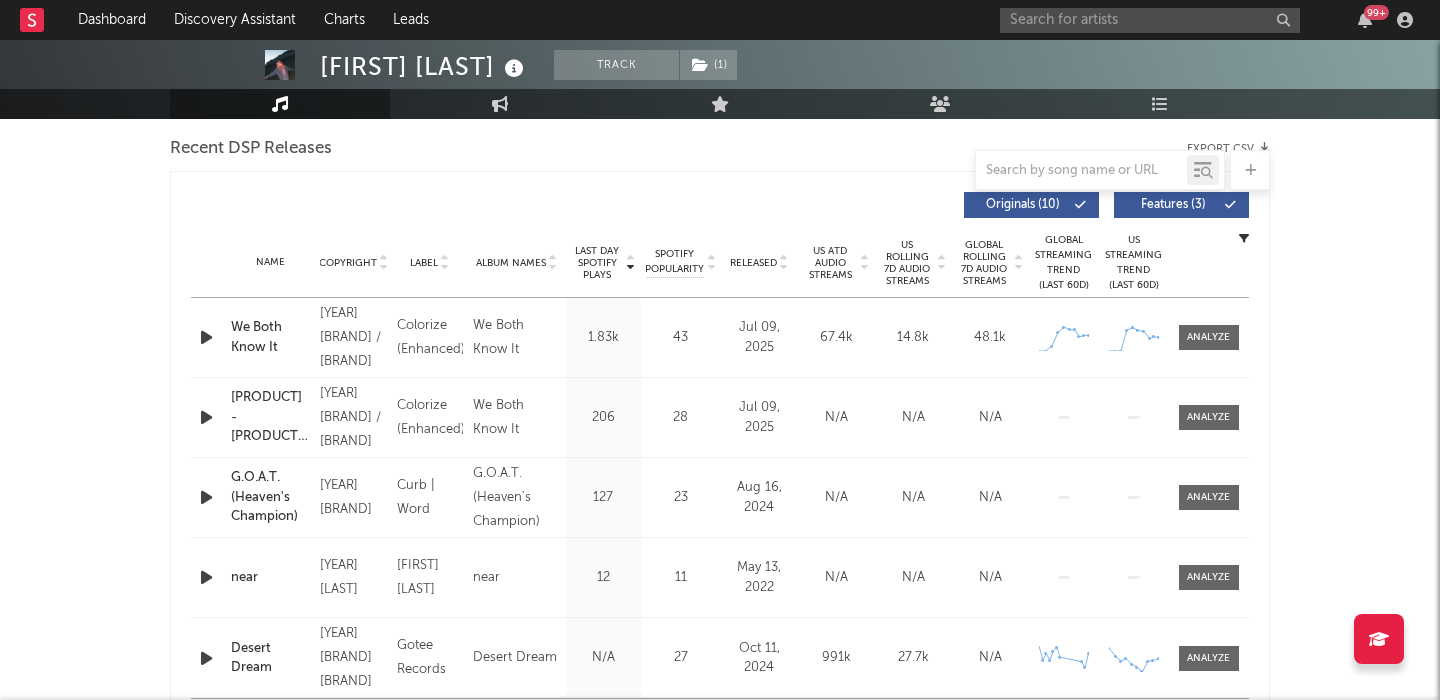 scroll, scrollTop: 684, scrollLeft: 0, axis: vertical 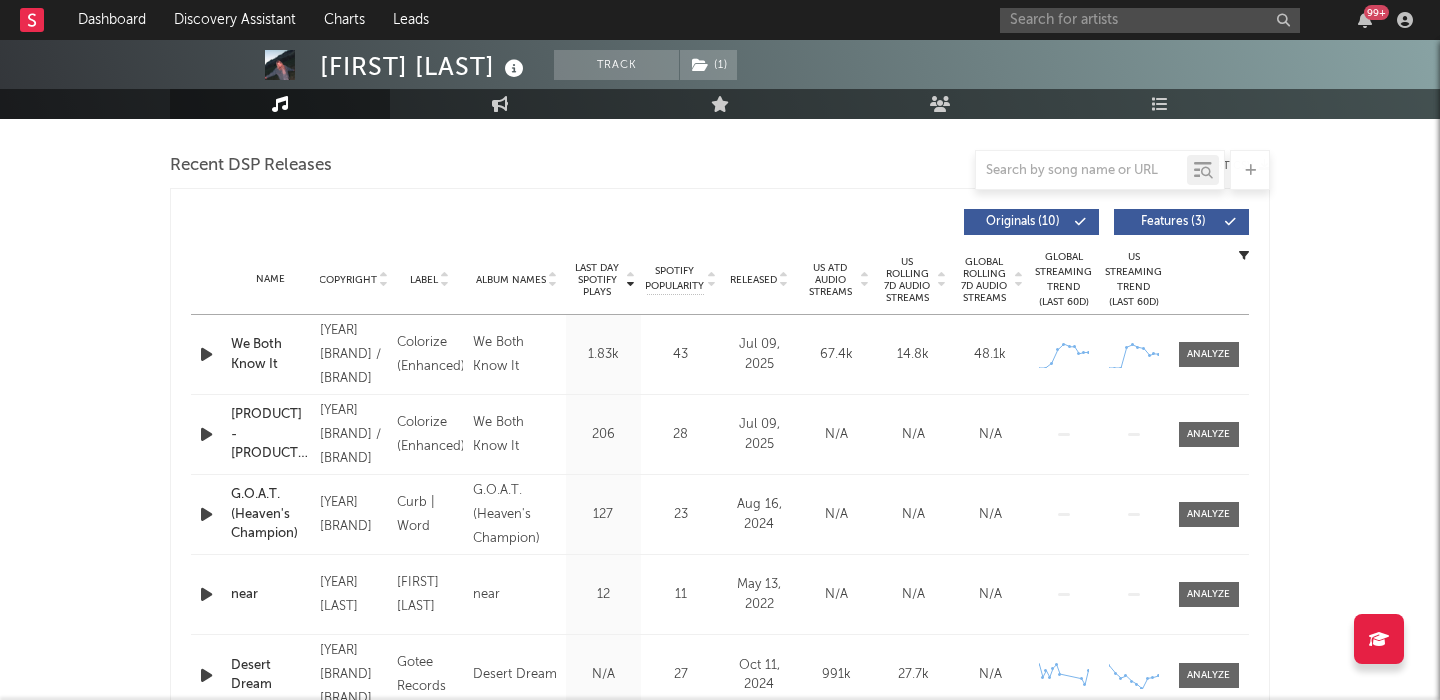 click on "US Rolling 7D Audio Streams" at bounding box center [907, 280] 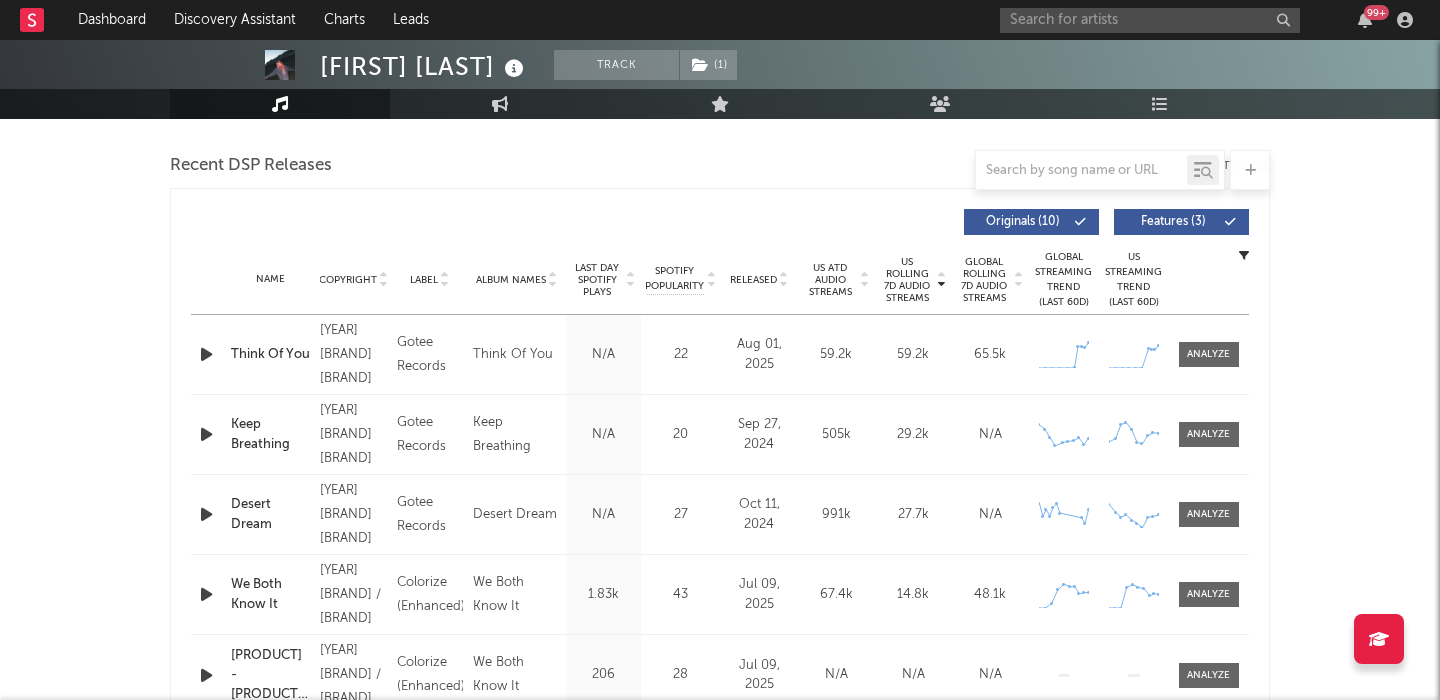 click at bounding box center [1189, 222] 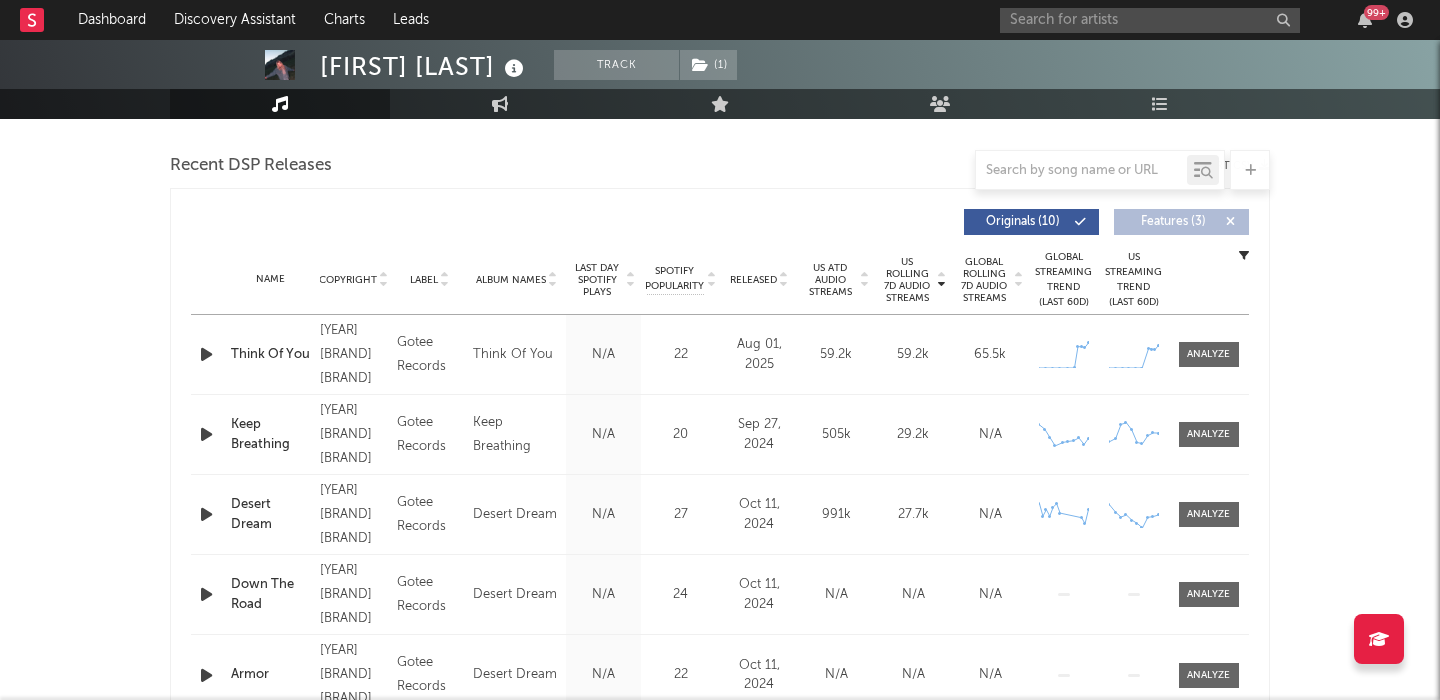 click on "Think Of You" at bounding box center (270, 355) 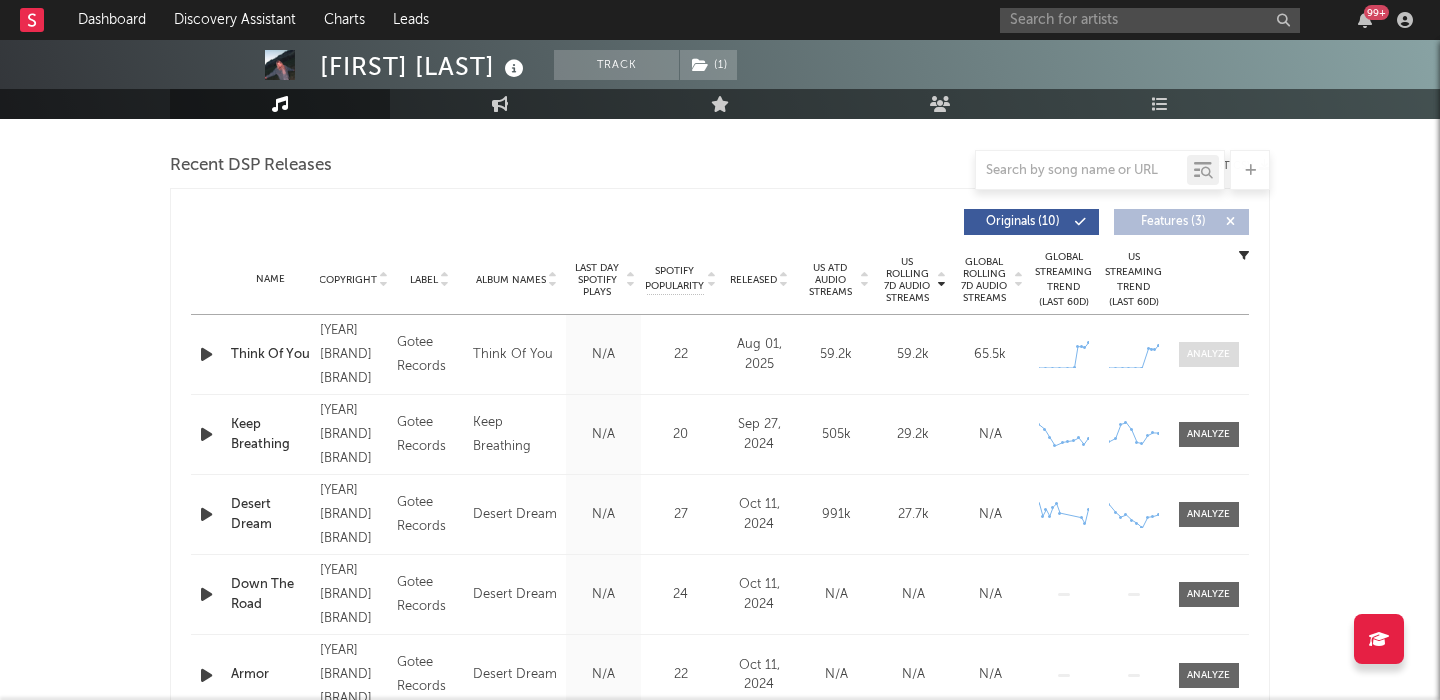 click at bounding box center [1208, 354] 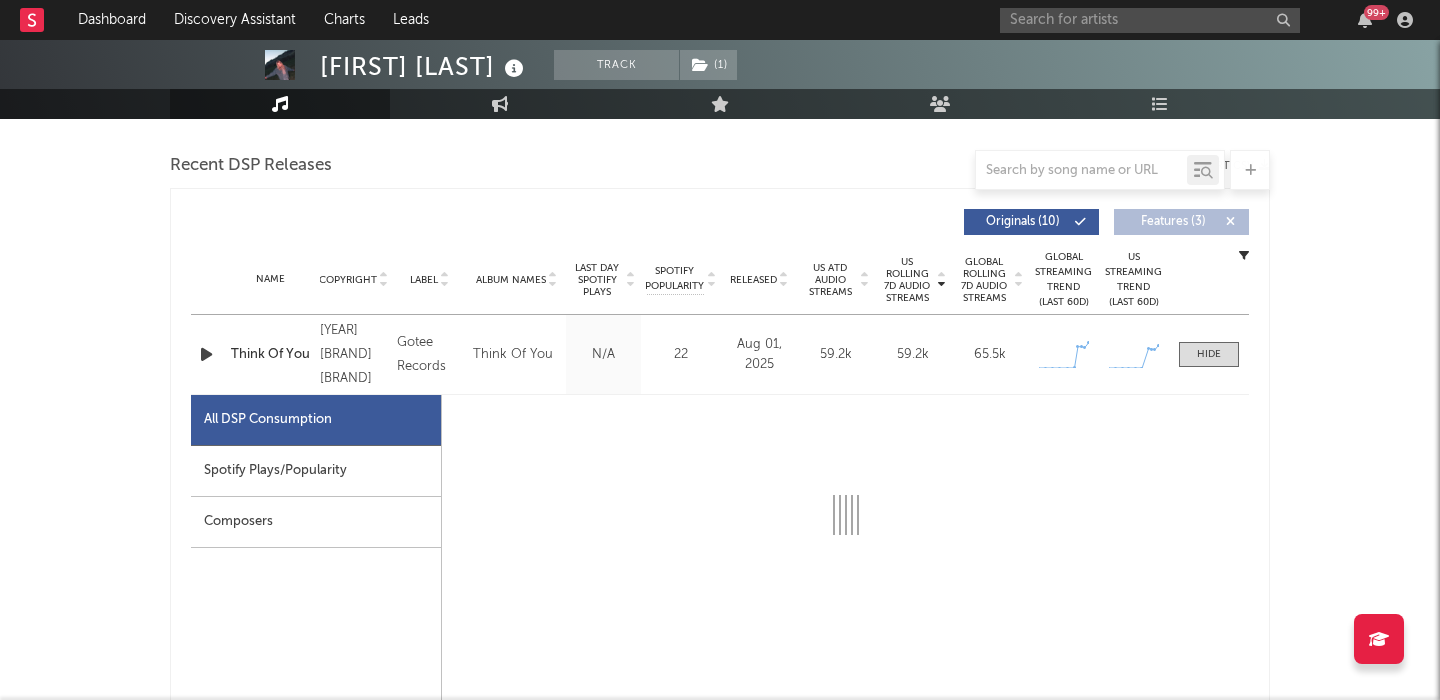 click on "Spotify Plays/Popularity" at bounding box center (316, 471) 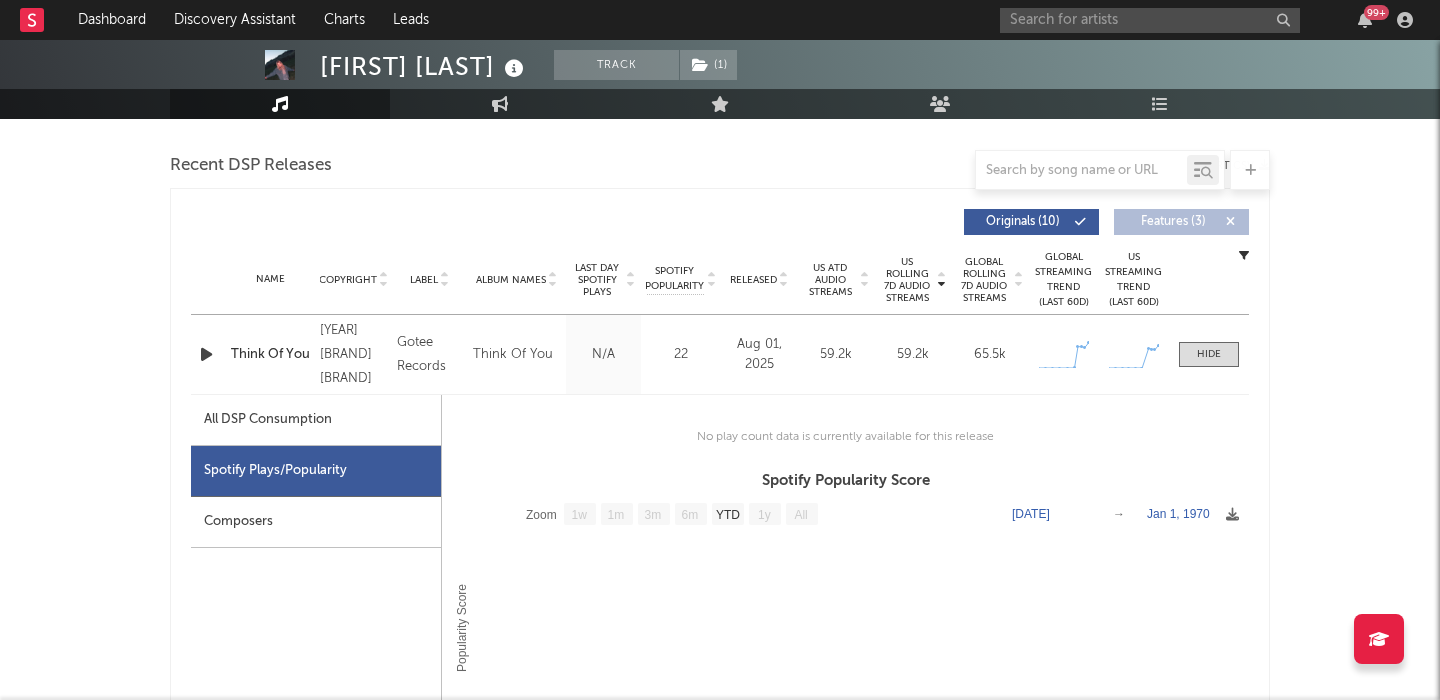 scroll, scrollTop: 945, scrollLeft: 0, axis: vertical 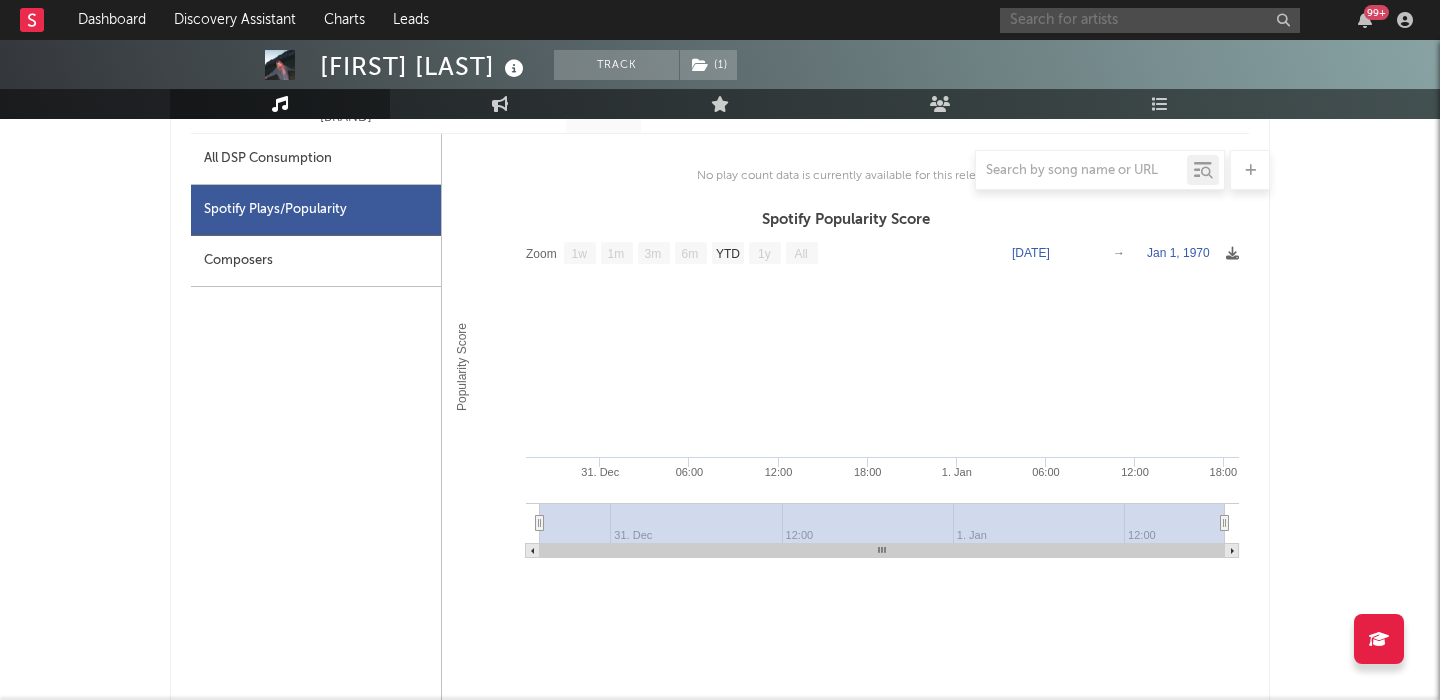click at bounding box center [1150, 20] 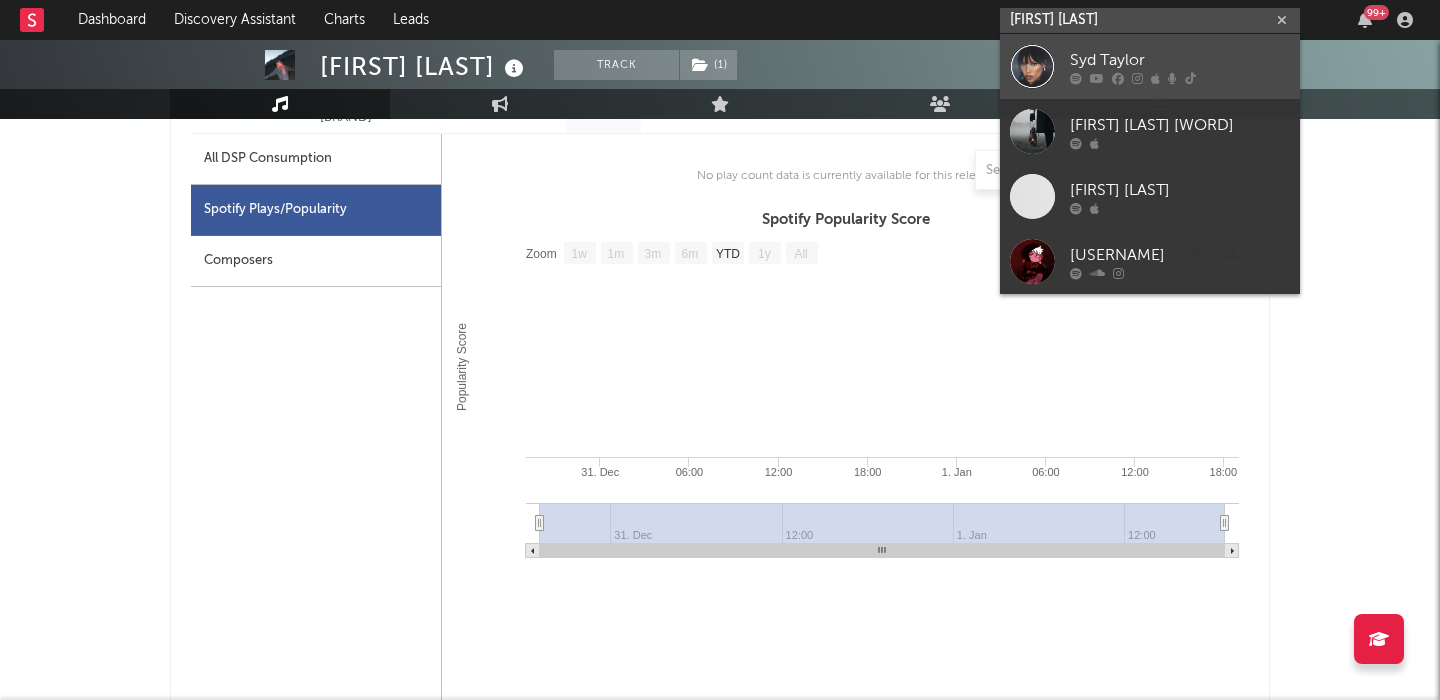 type on "syd taylor" 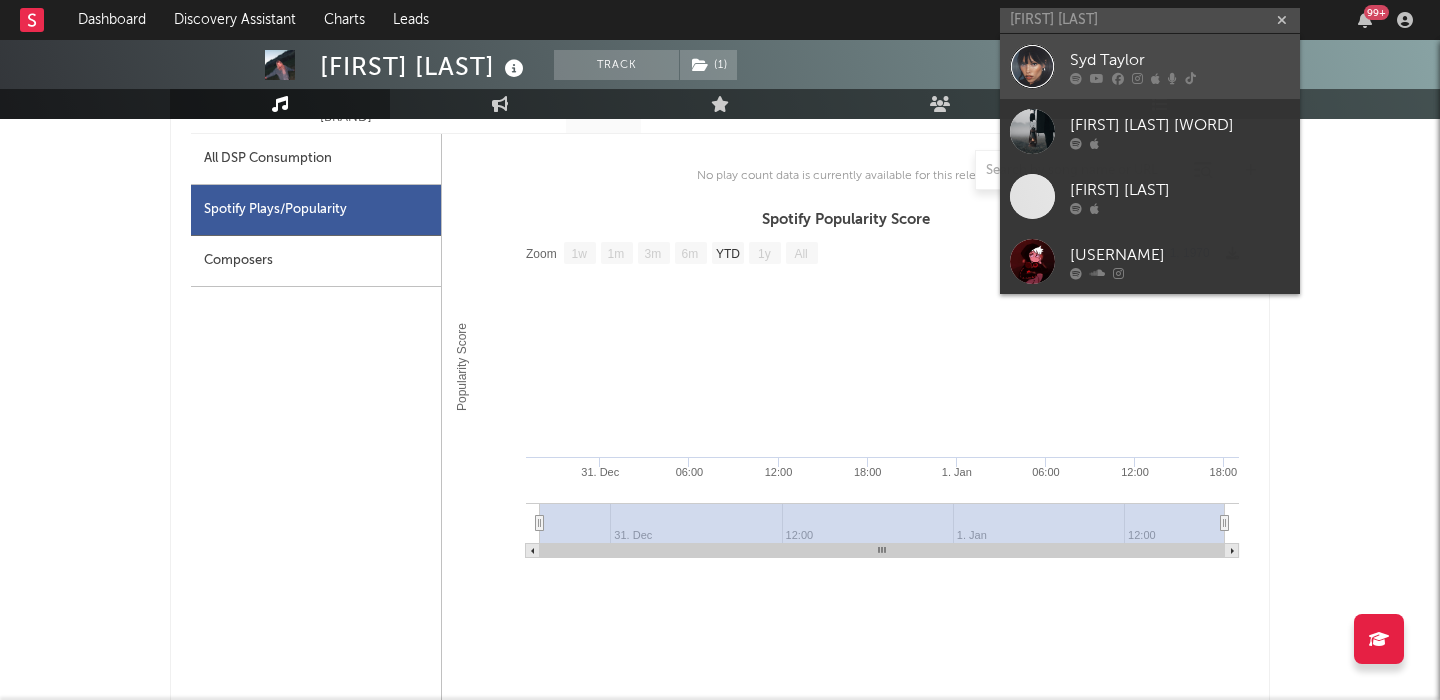 click on "Syd Taylor" at bounding box center (1150, 66) 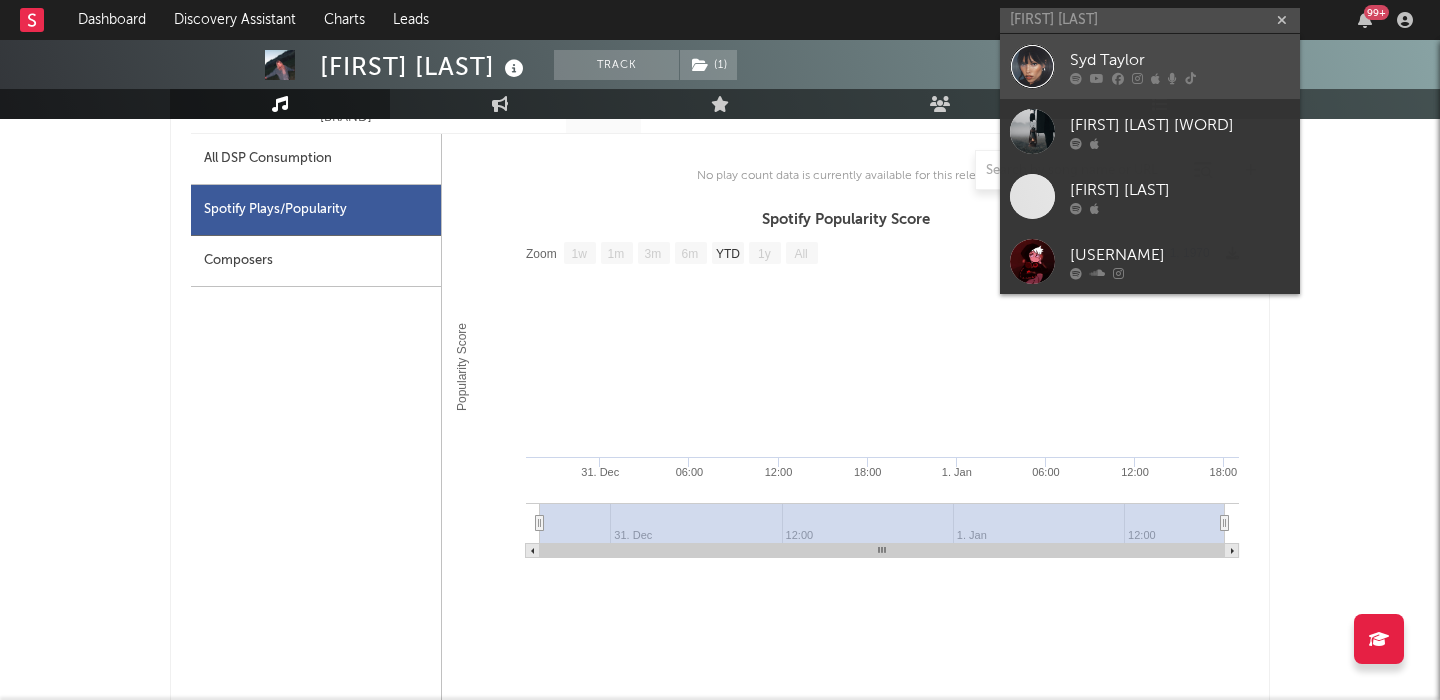 type 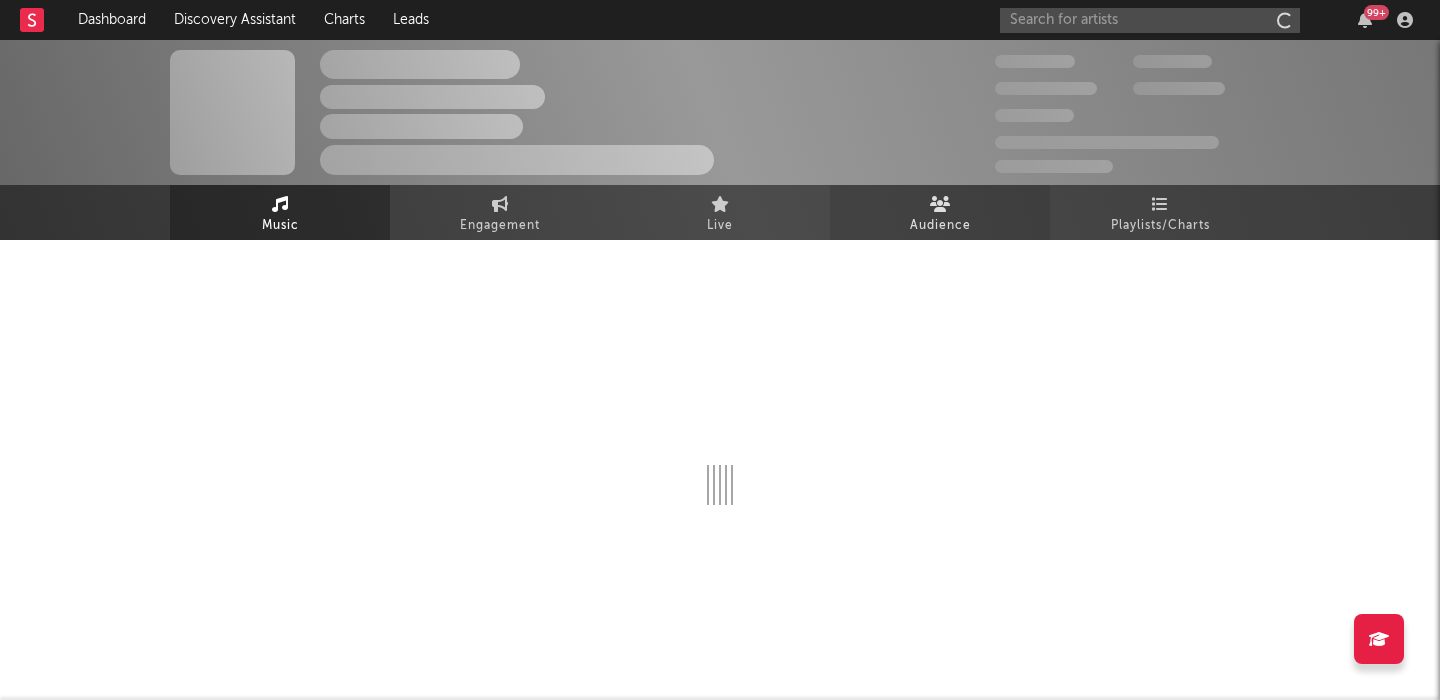 scroll, scrollTop: 0, scrollLeft: 0, axis: both 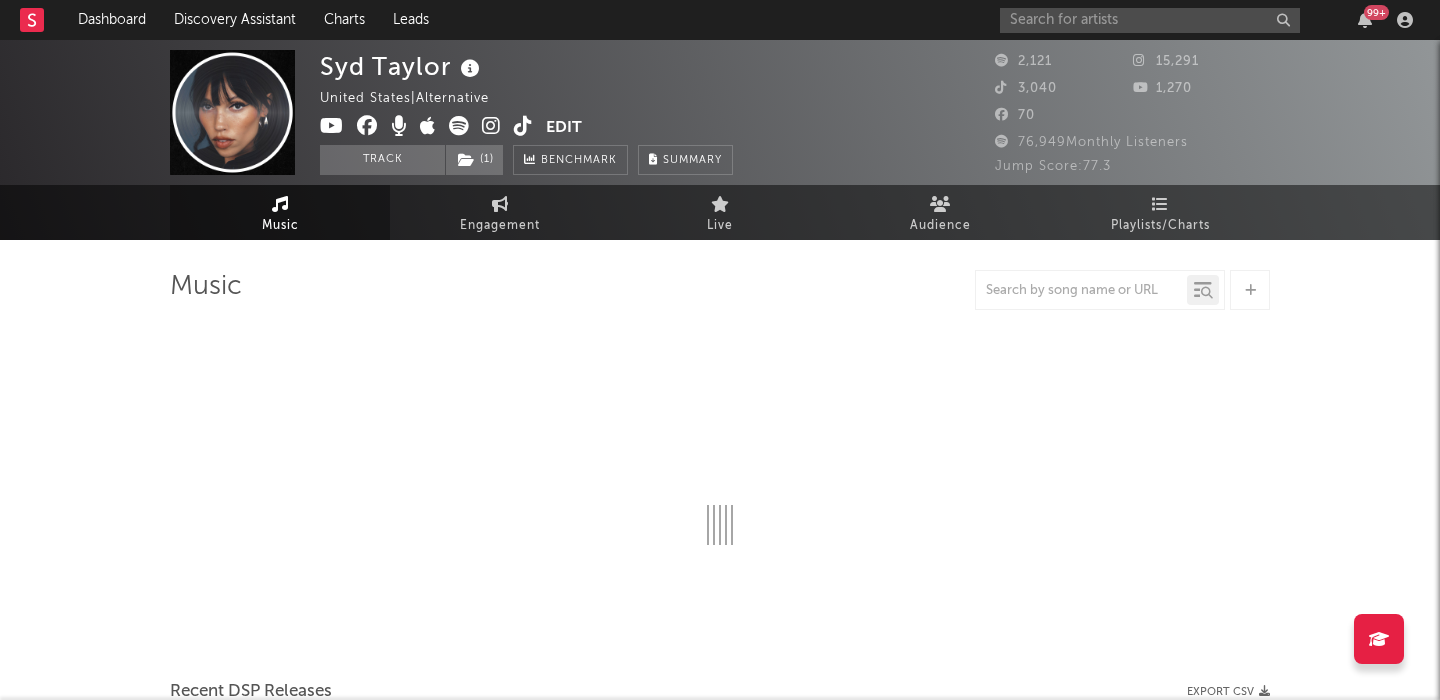 select on "1w" 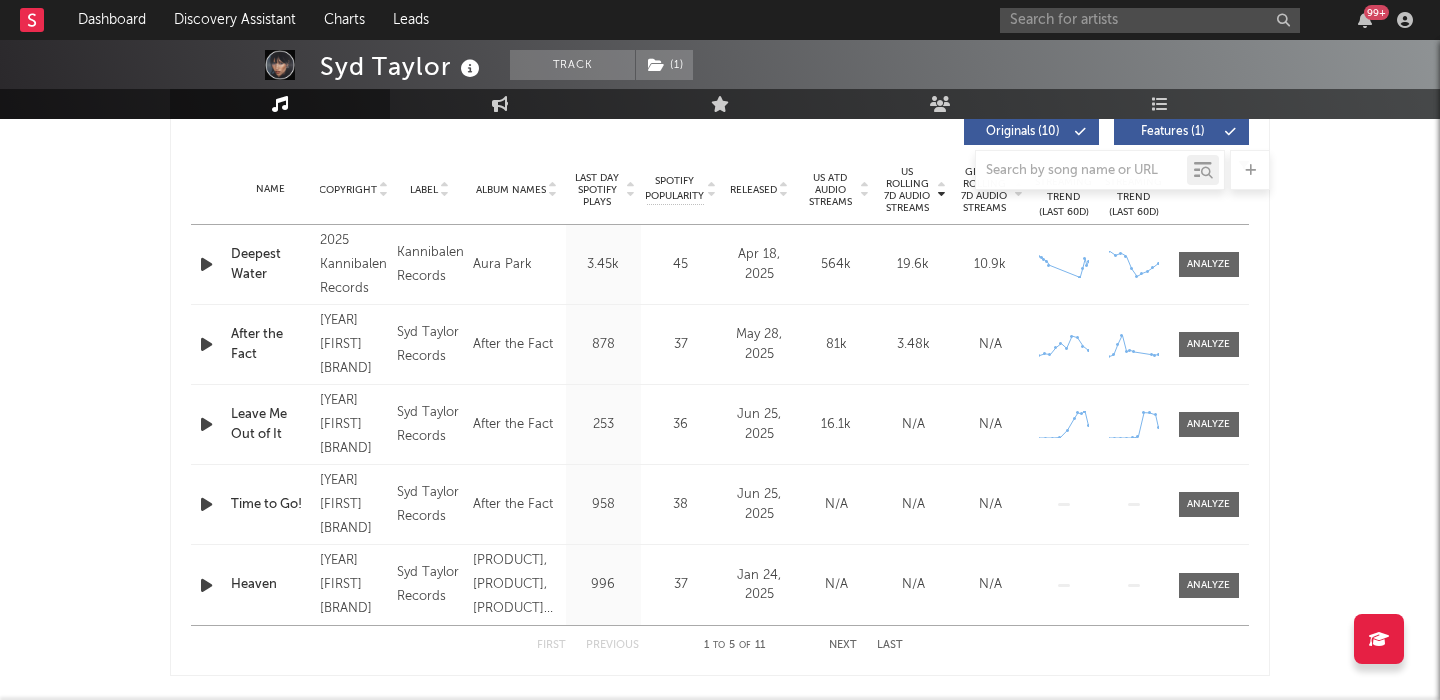 scroll, scrollTop: 807, scrollLeft: 0, axis: vertical 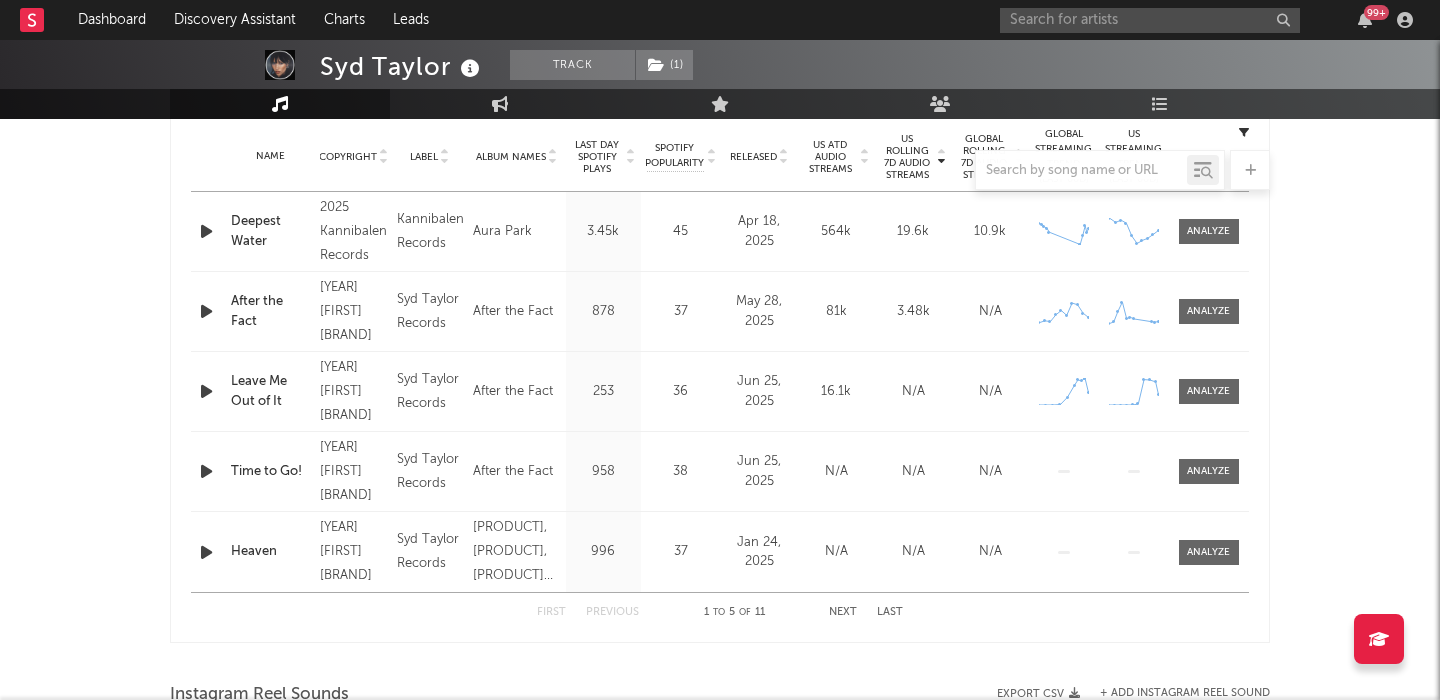 click at bounding box center (206, 231) 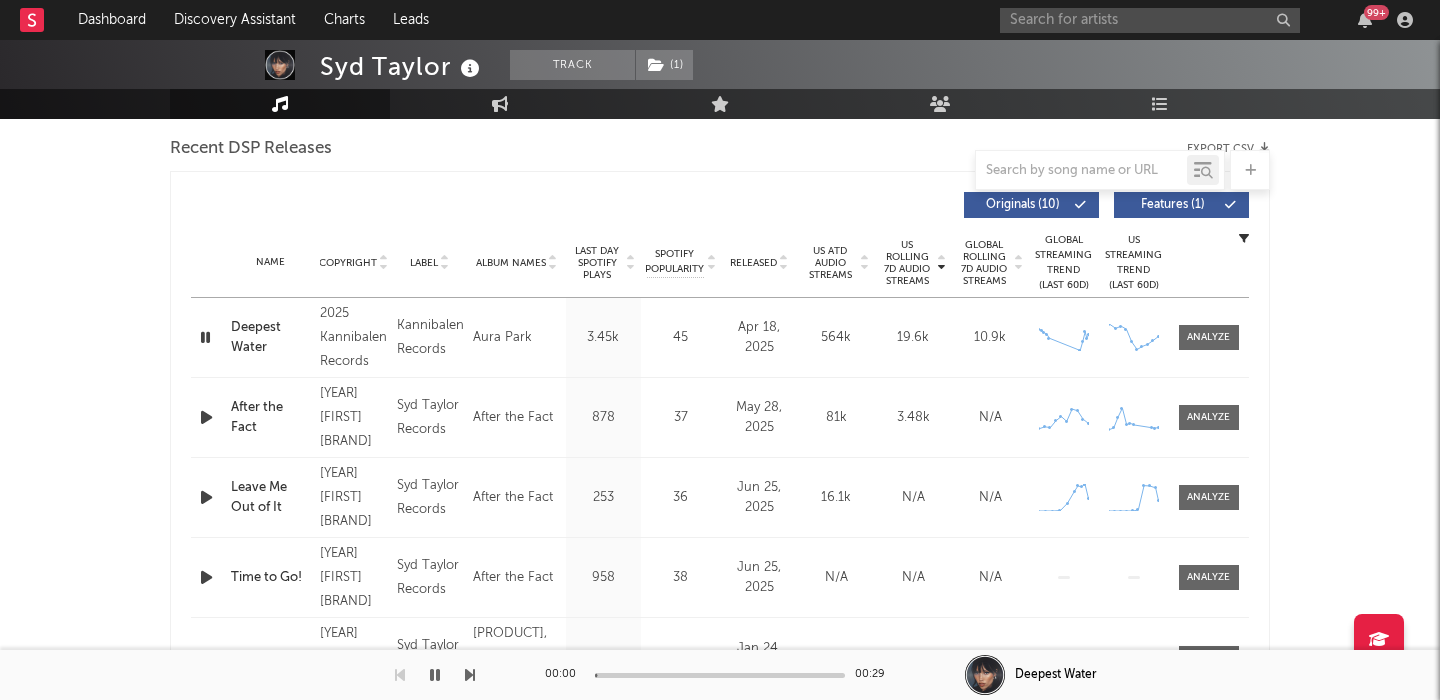 scroll, scrollTop: 699, scrollLeft: 0, axis: vertical 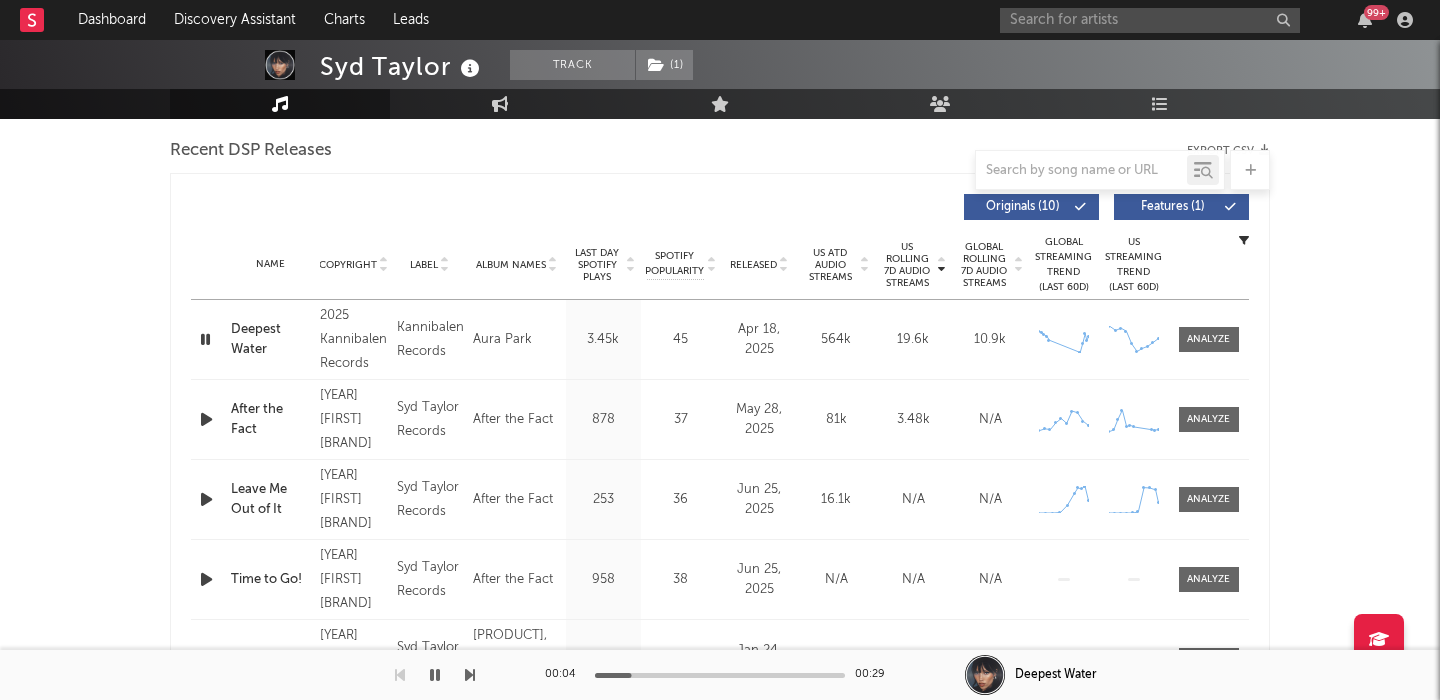 click on "Features   ( 1 )" at bounding box center (1173, 207) 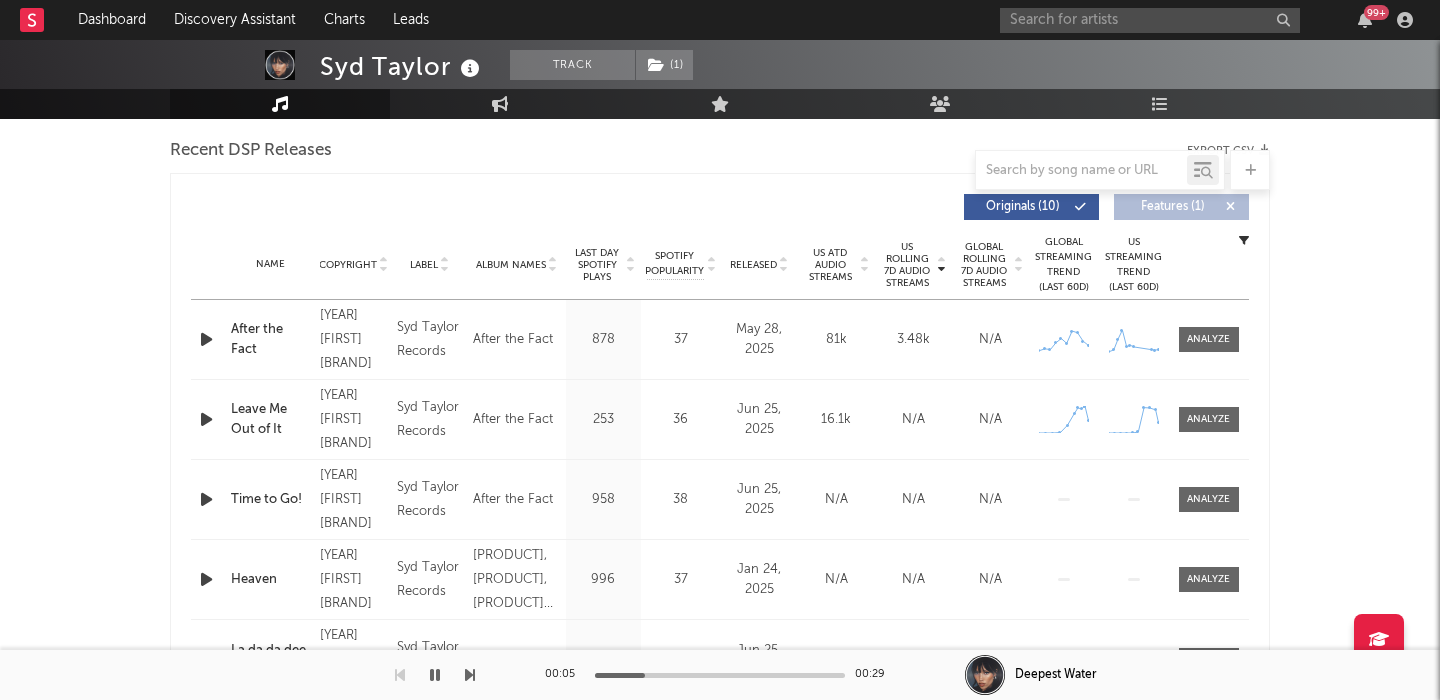 click at bounding box center [206, 339] 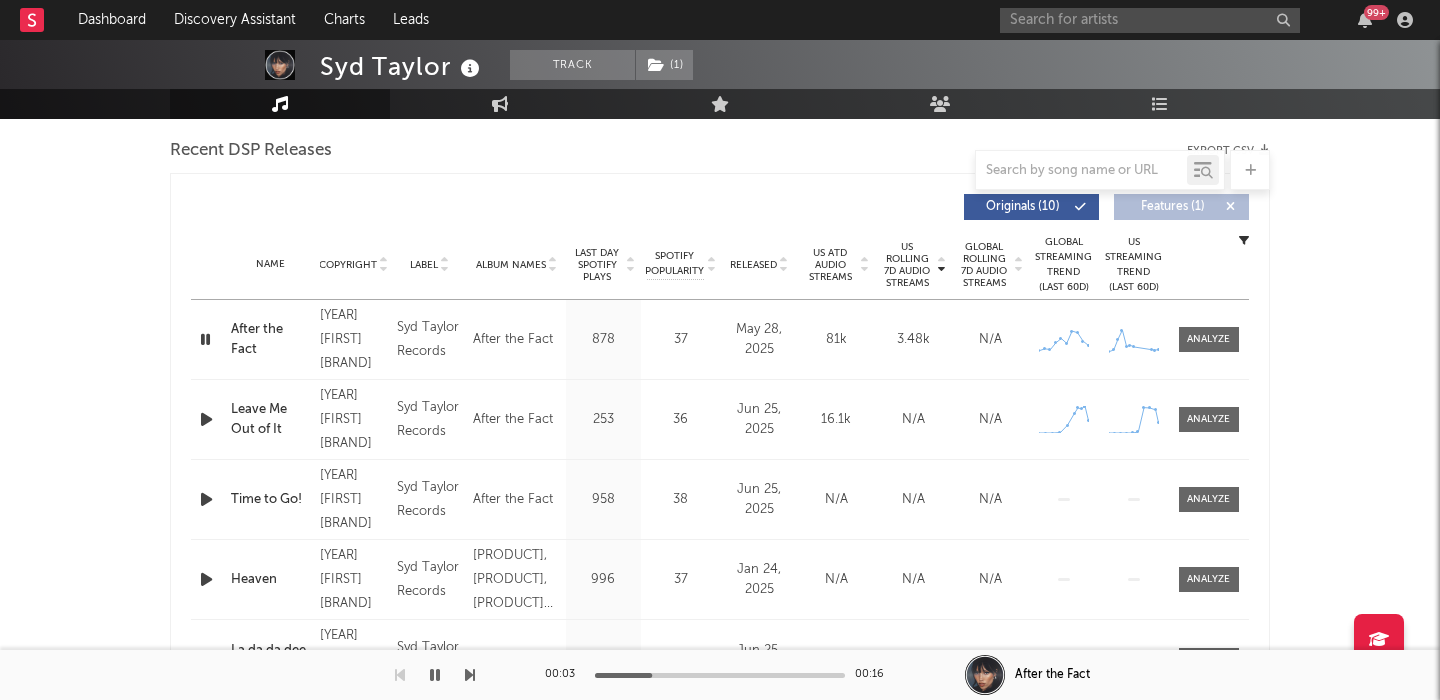 type 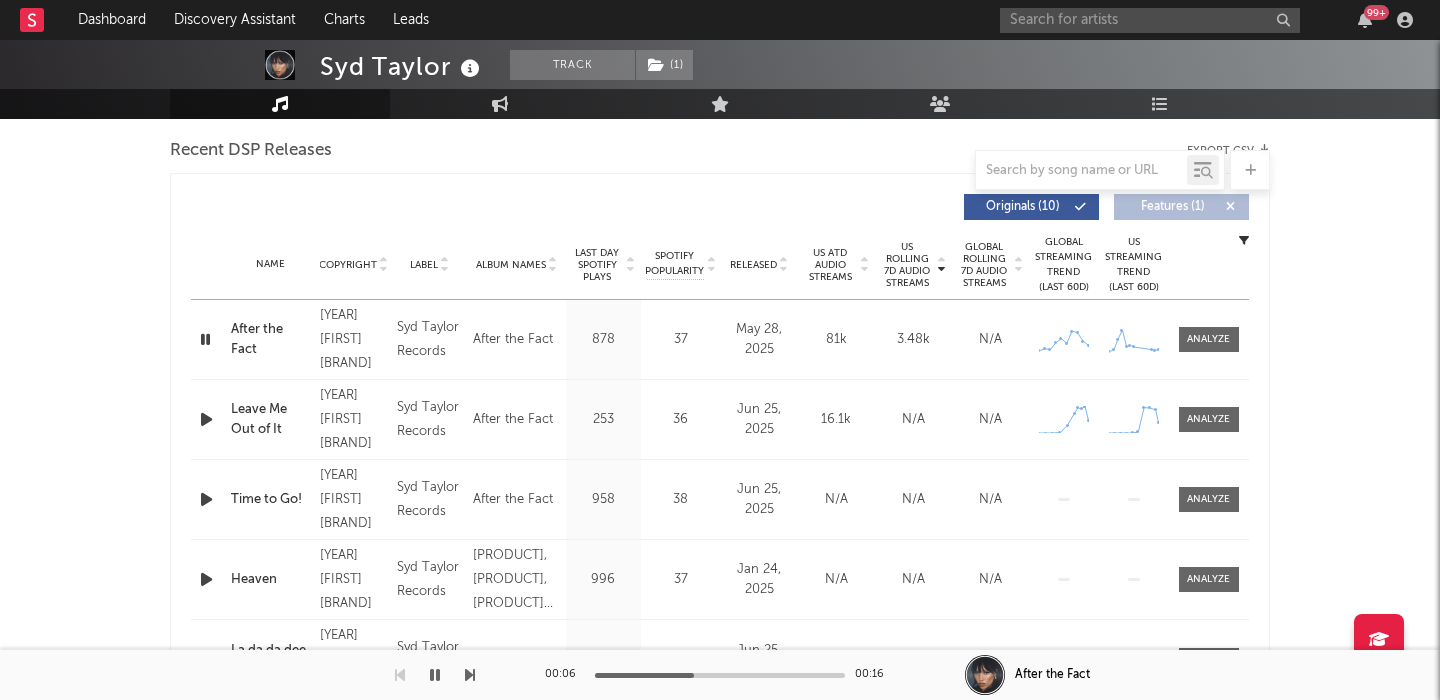 click at bounding box center [206, 419] 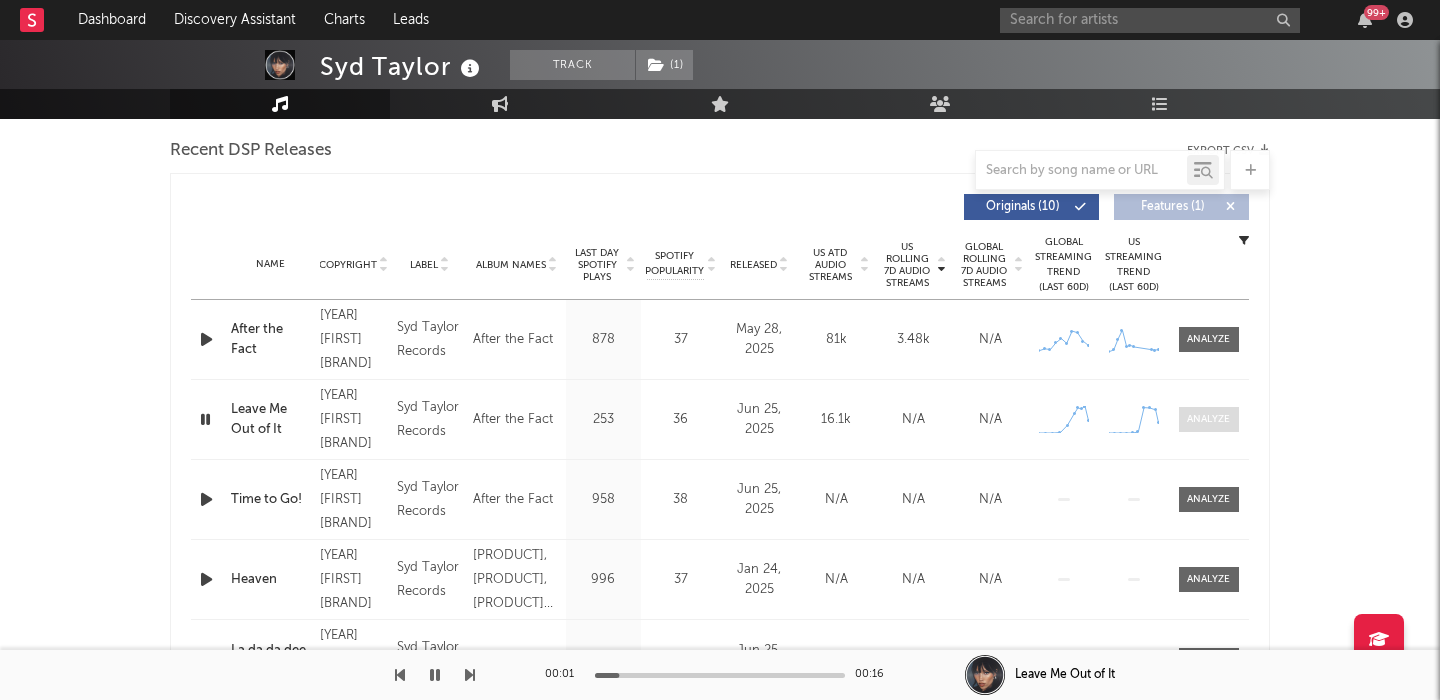 click at bounding box center [1208, 419] 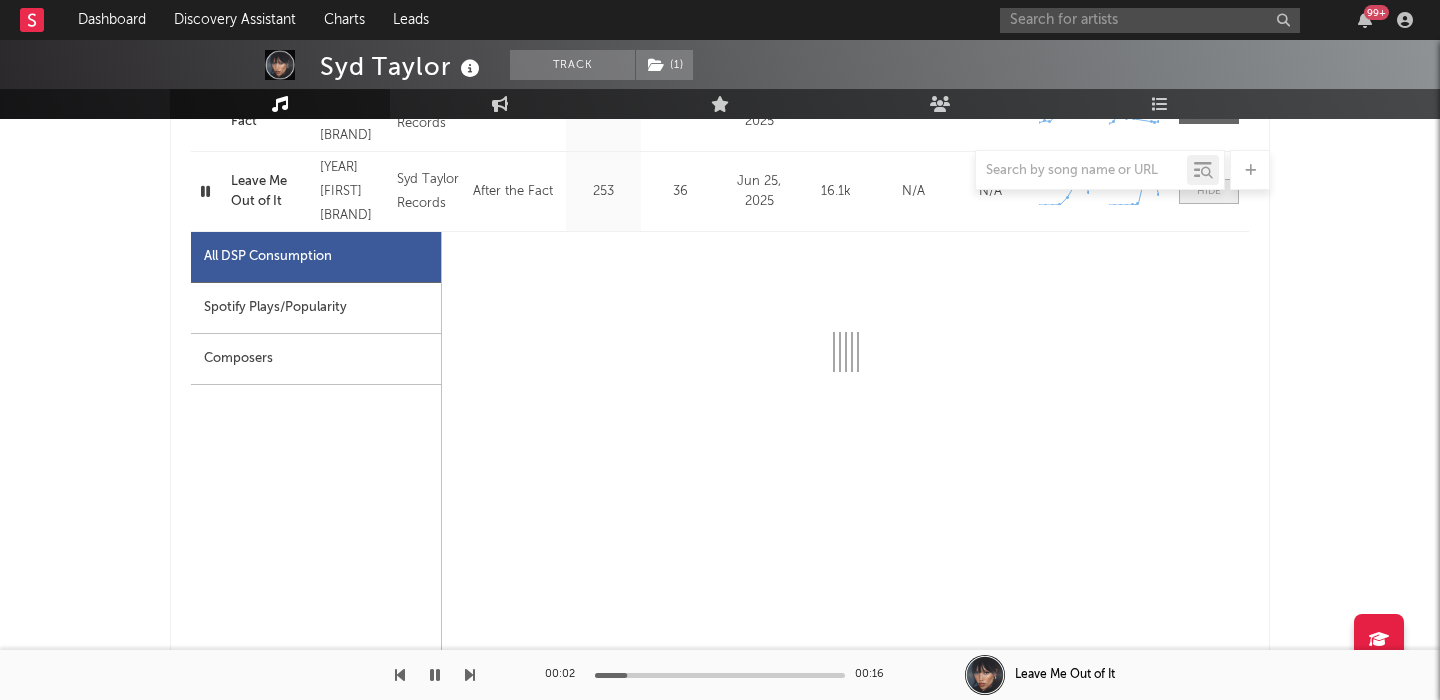 select on "1w" 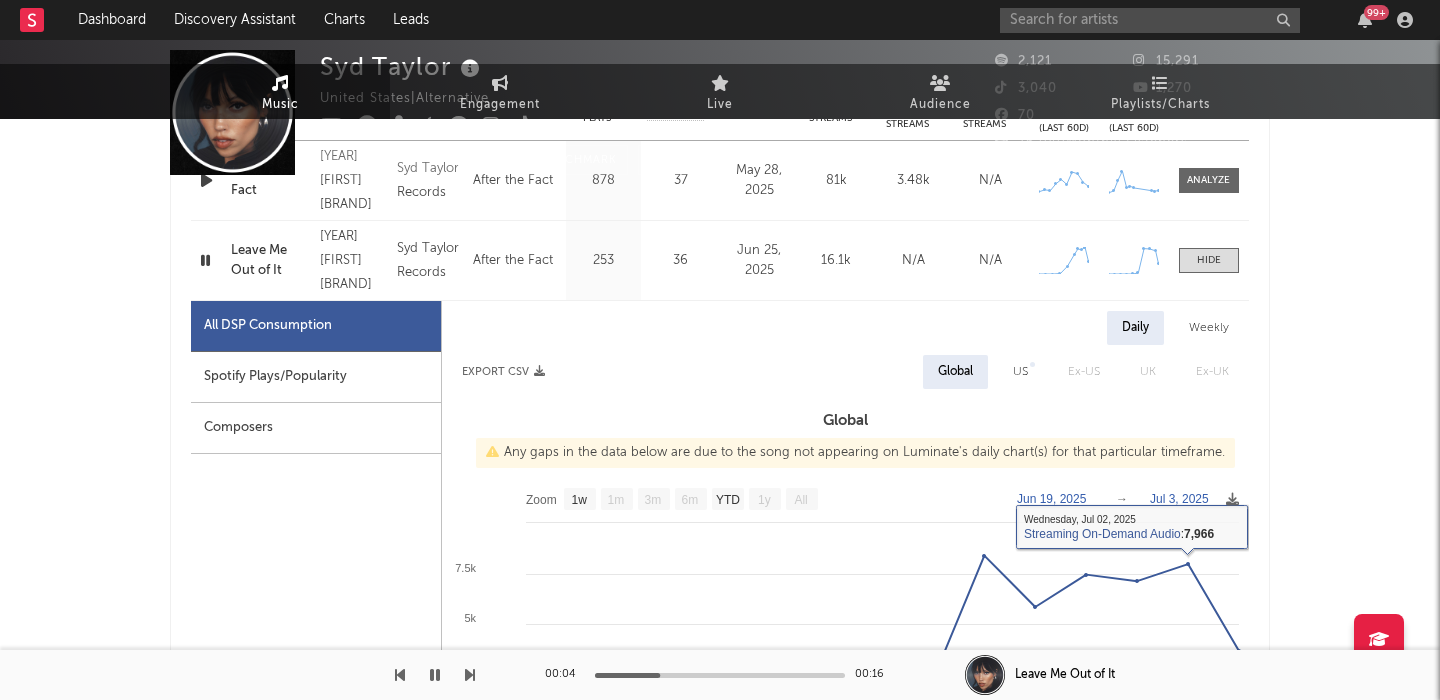 scroll, scrollTop: 0, scrollLeft: 0, axis: both 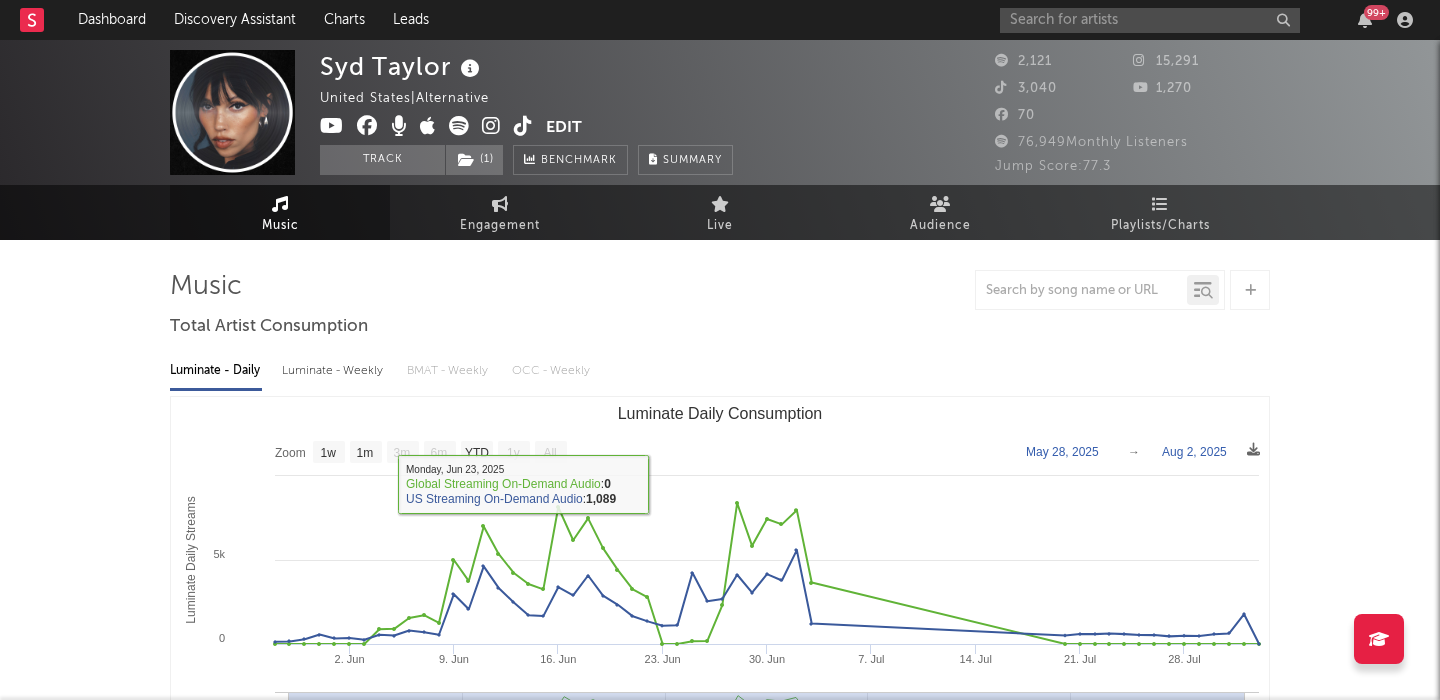 click on "Luminate - Weekly" at bounding box center (334, 371) 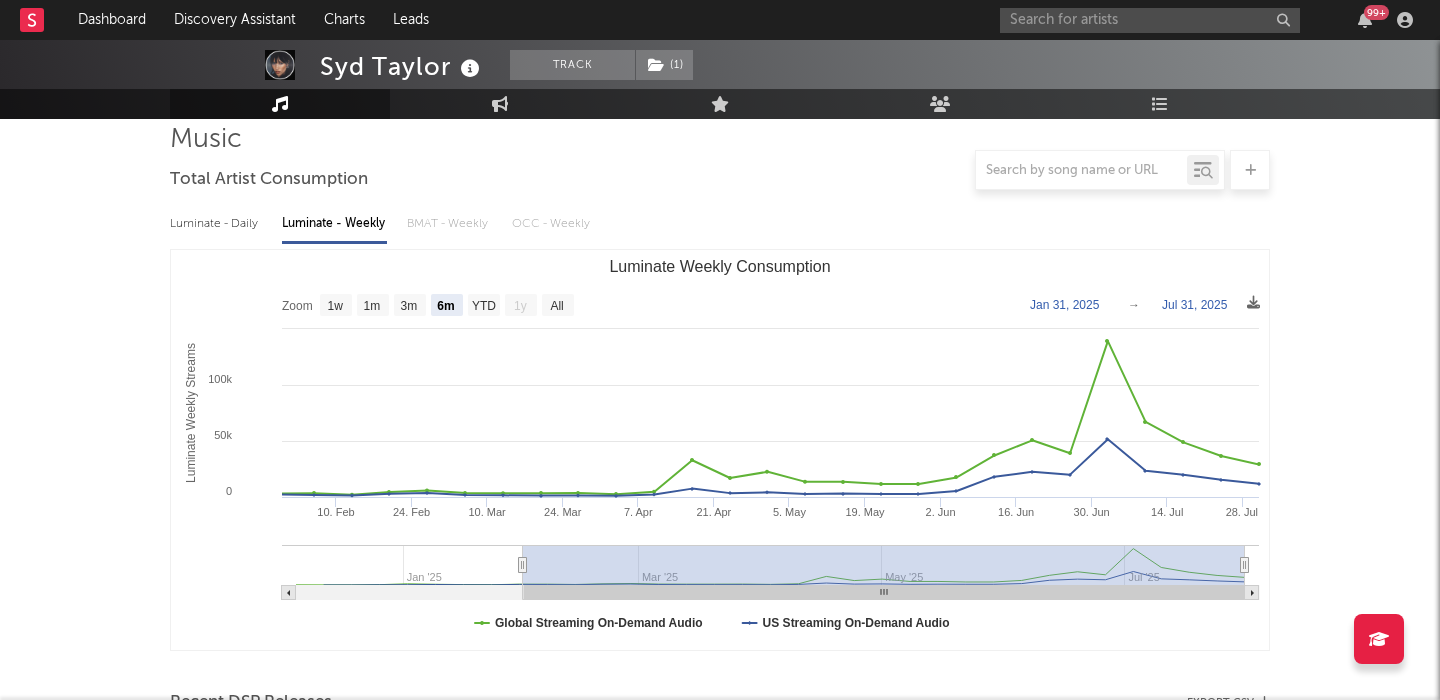 scroll, scrollTop: 0, scrollLeft: 0, axis: both 